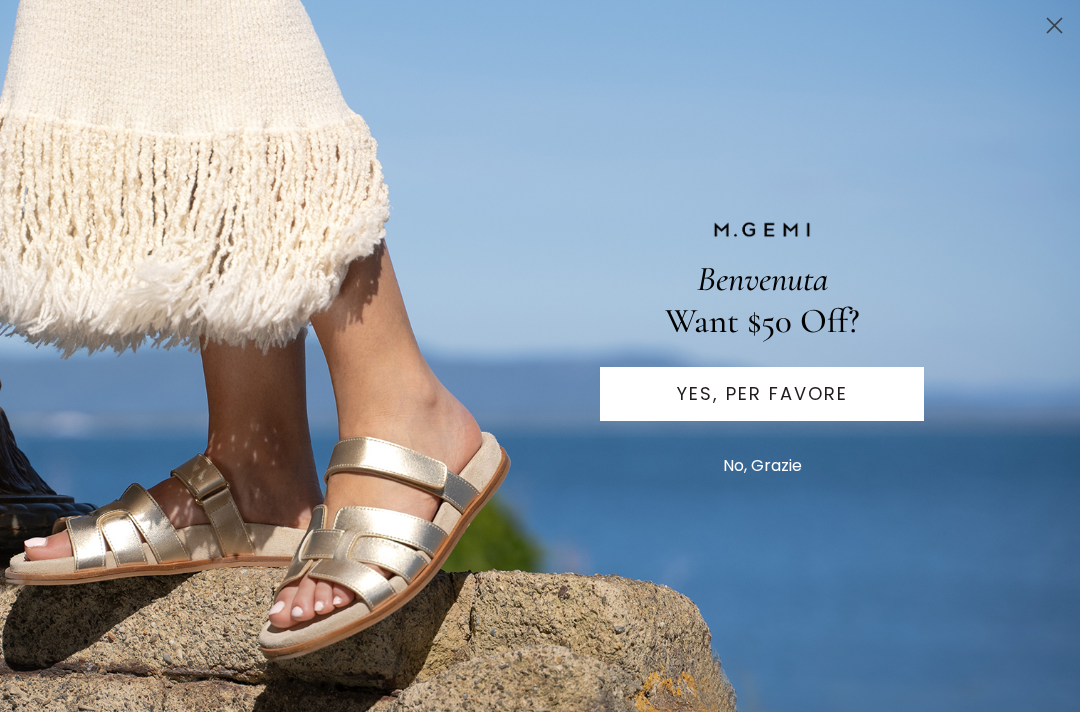 scroll, scrollTop: 0, scrollLeft: 0, axis: both 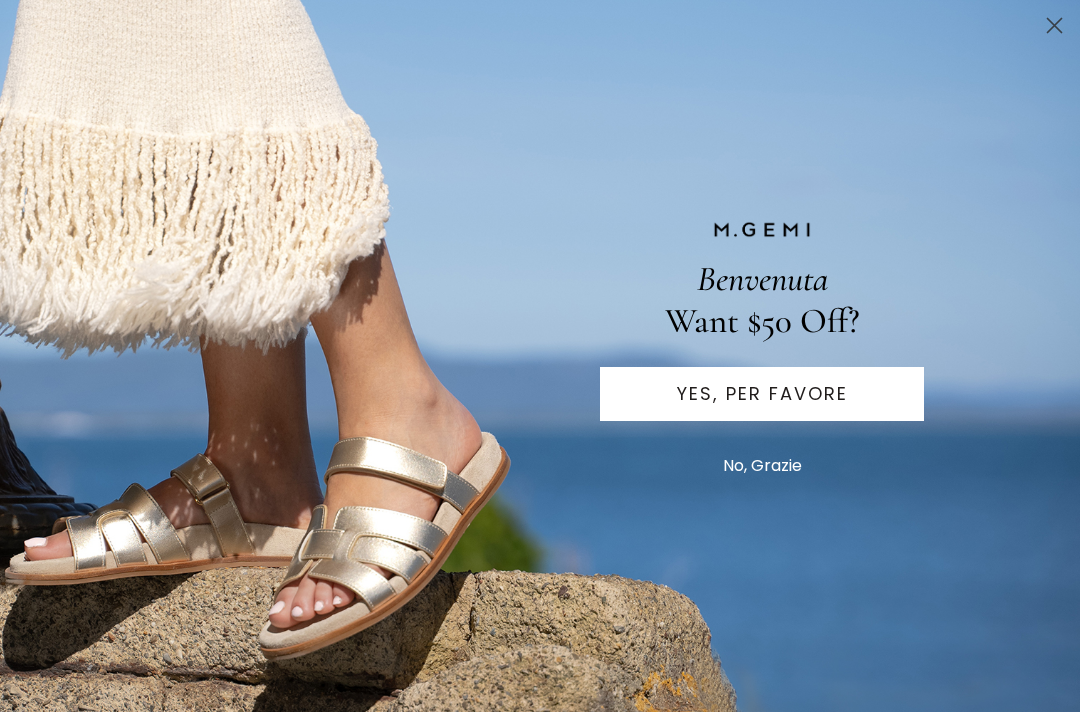 click 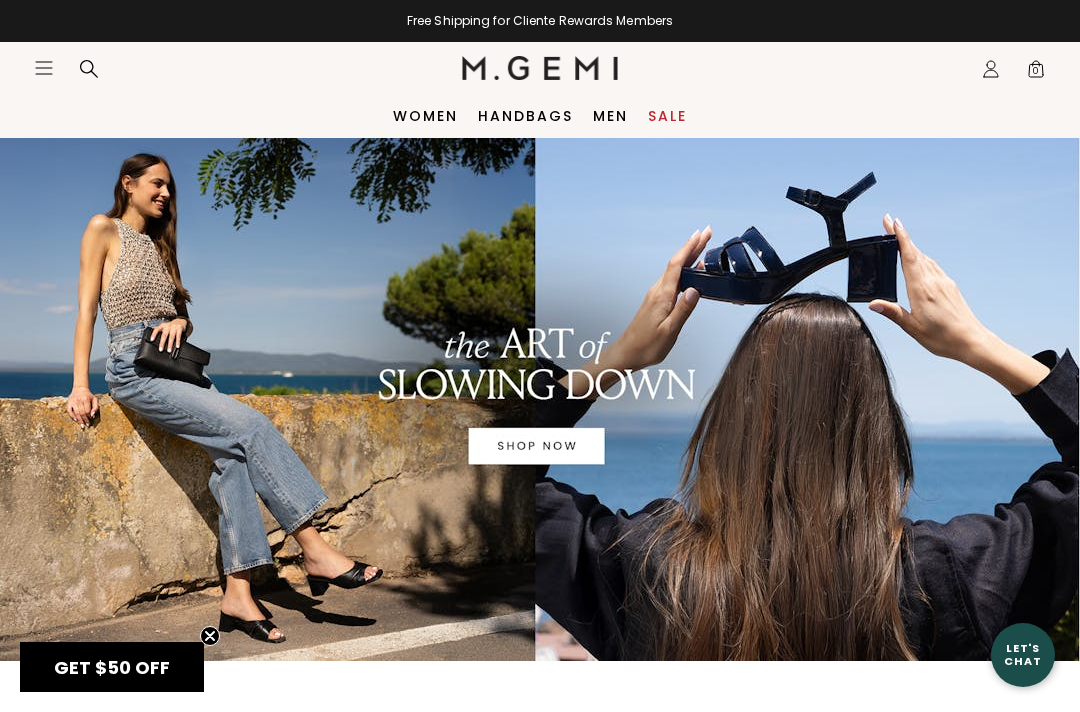 scroll, scrollTop: 0, scrollLeft: 0, axis: both 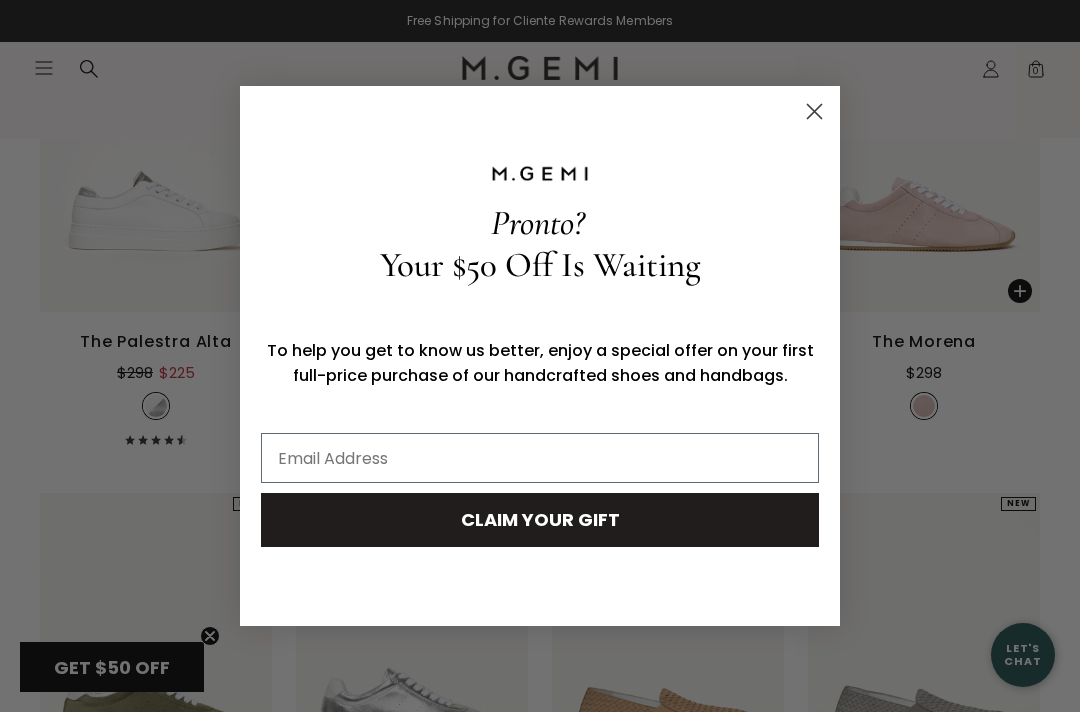 click 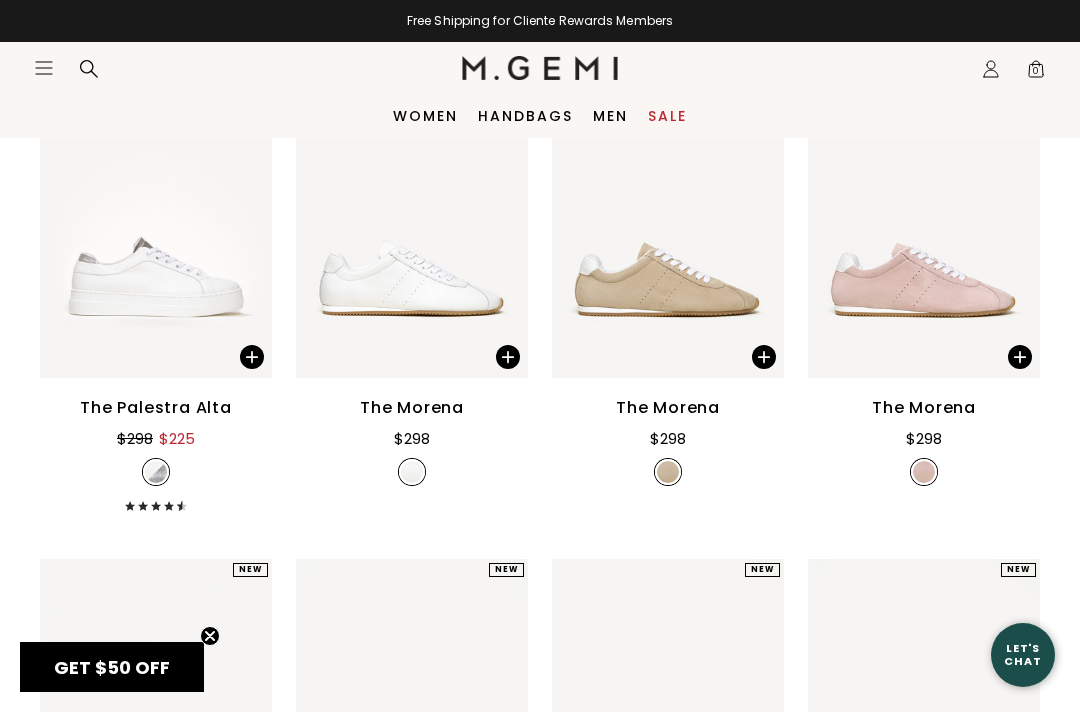 scroll, scrollTop: 1366, scrollLeft: 0, axis: vertical 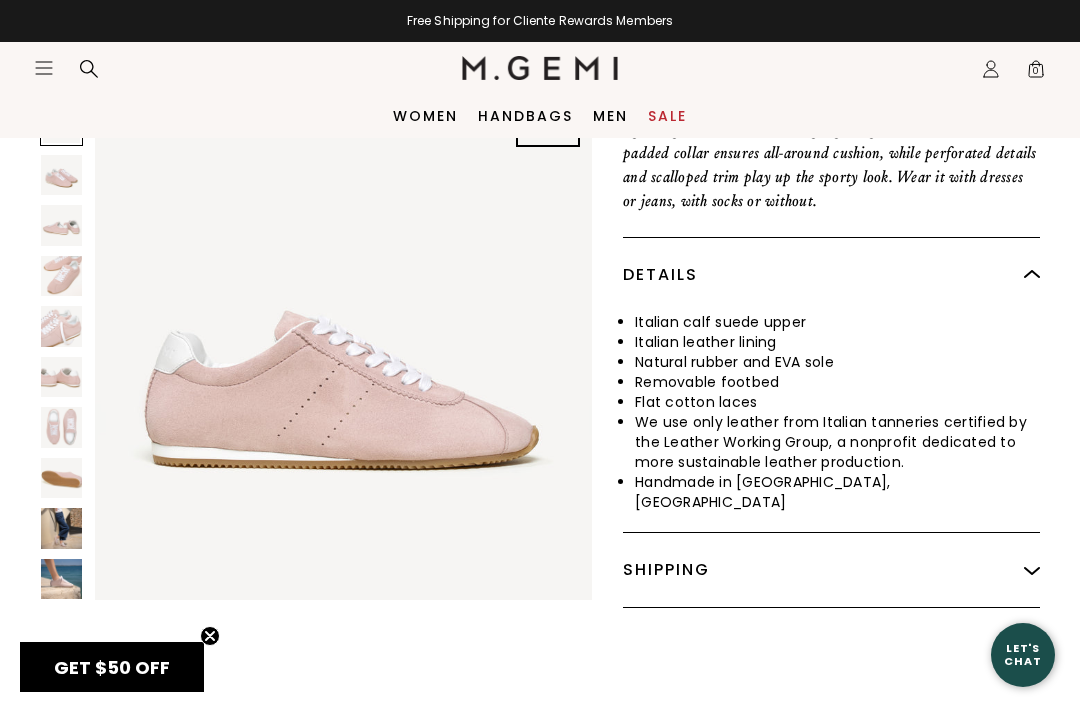 click at bounding box center (1032, 570) 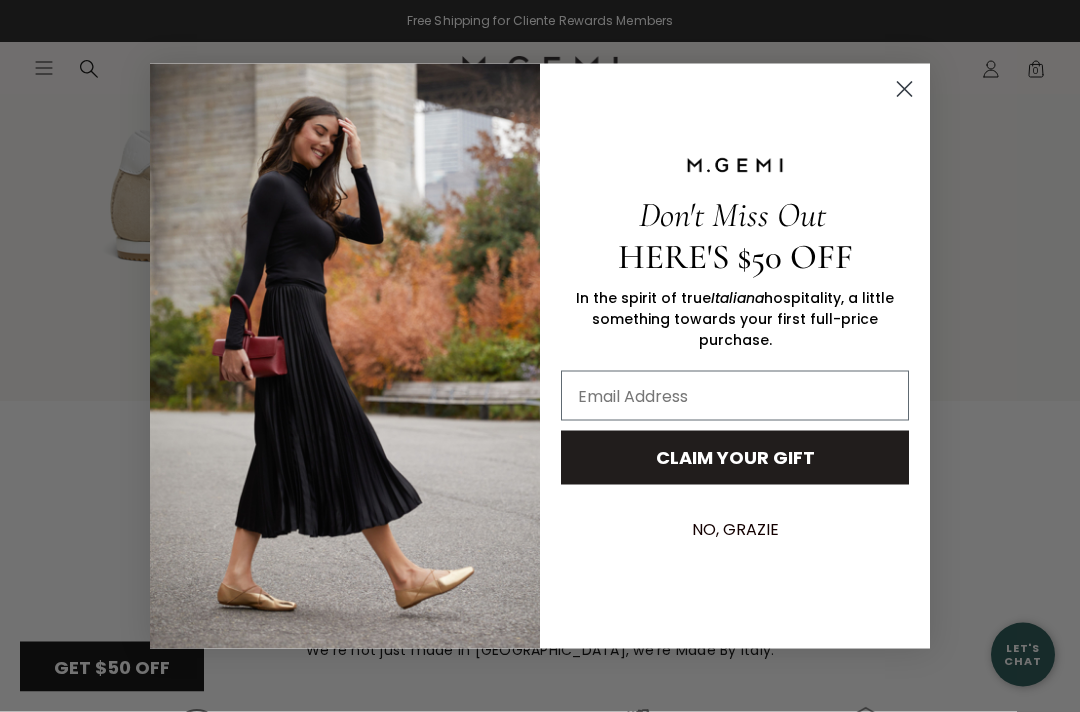 scroll, scrollTop: 1504, scrollLeft: 0, axis: vertical 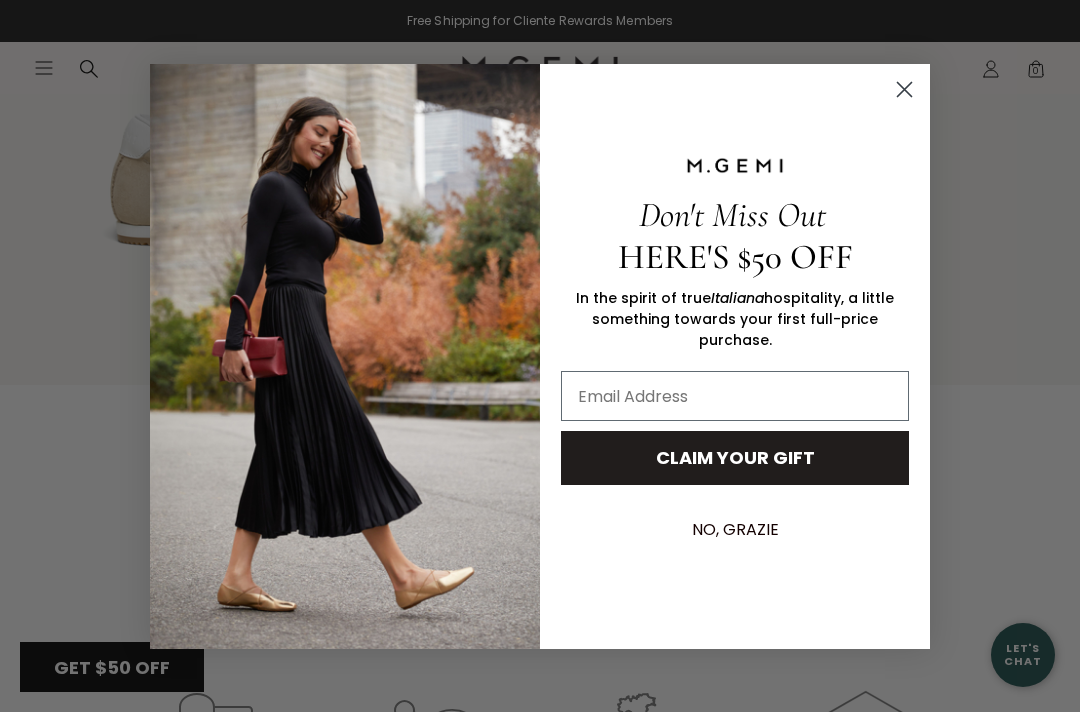 click 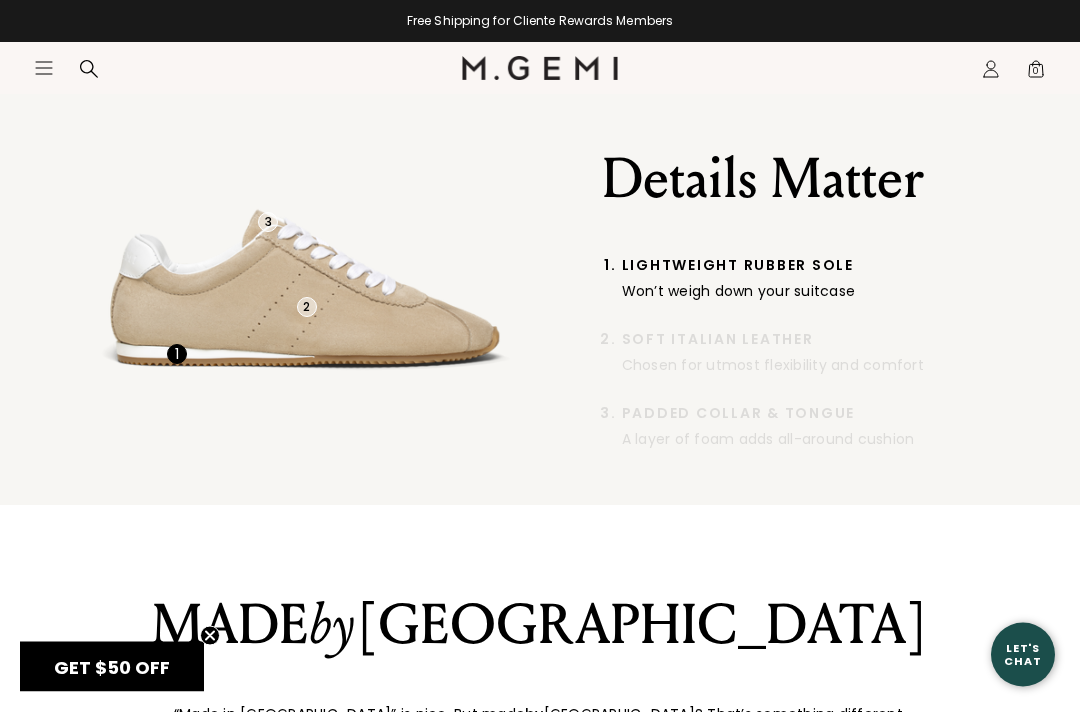 scroll, scrollTop: 1384, scrollLeft: 0, axis: vertical 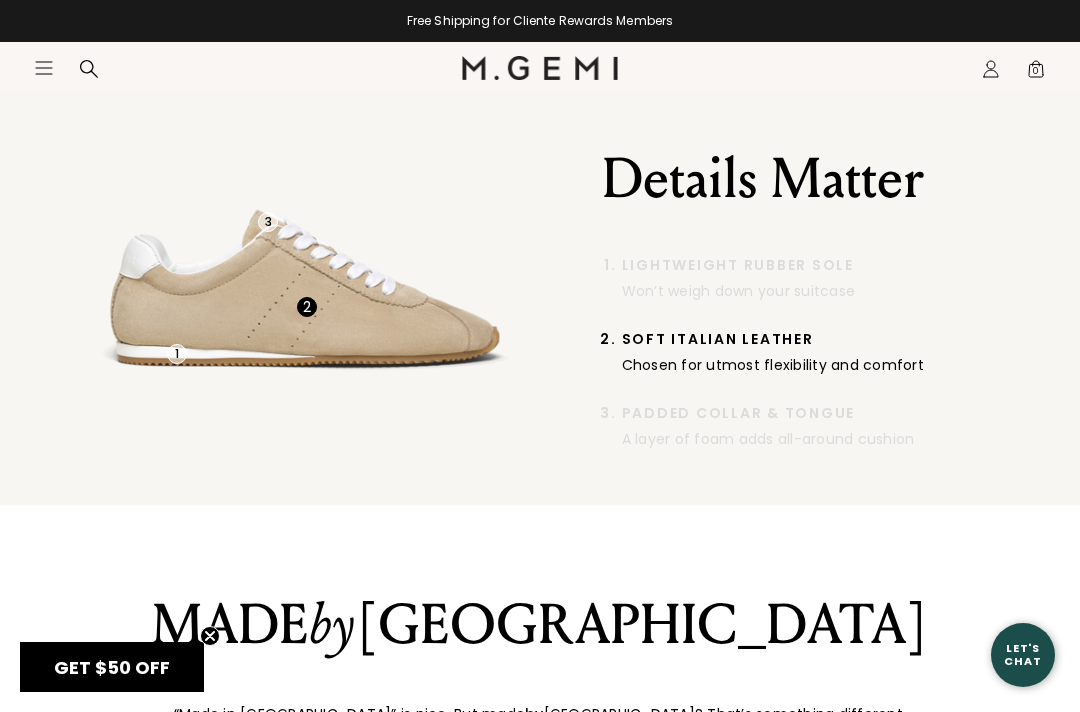 click on "Chosen for utmost flexibility and comfort" at bounding box center [813, 365] 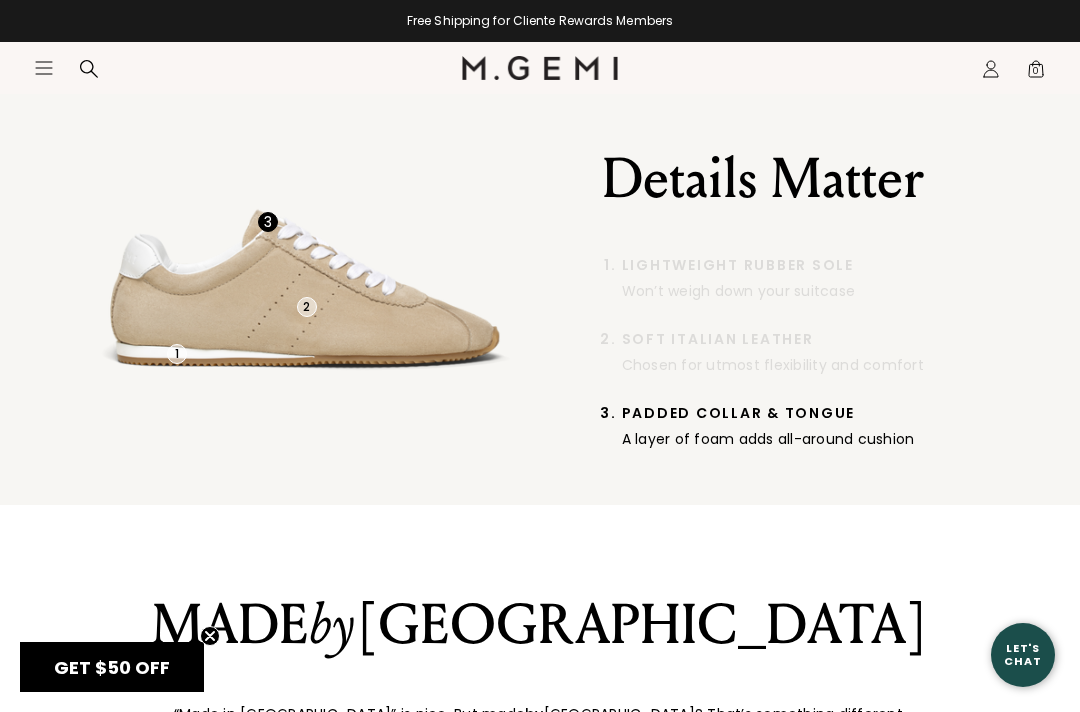 click on "Padded Collar & Tongue" at bounding box center [813, 413] 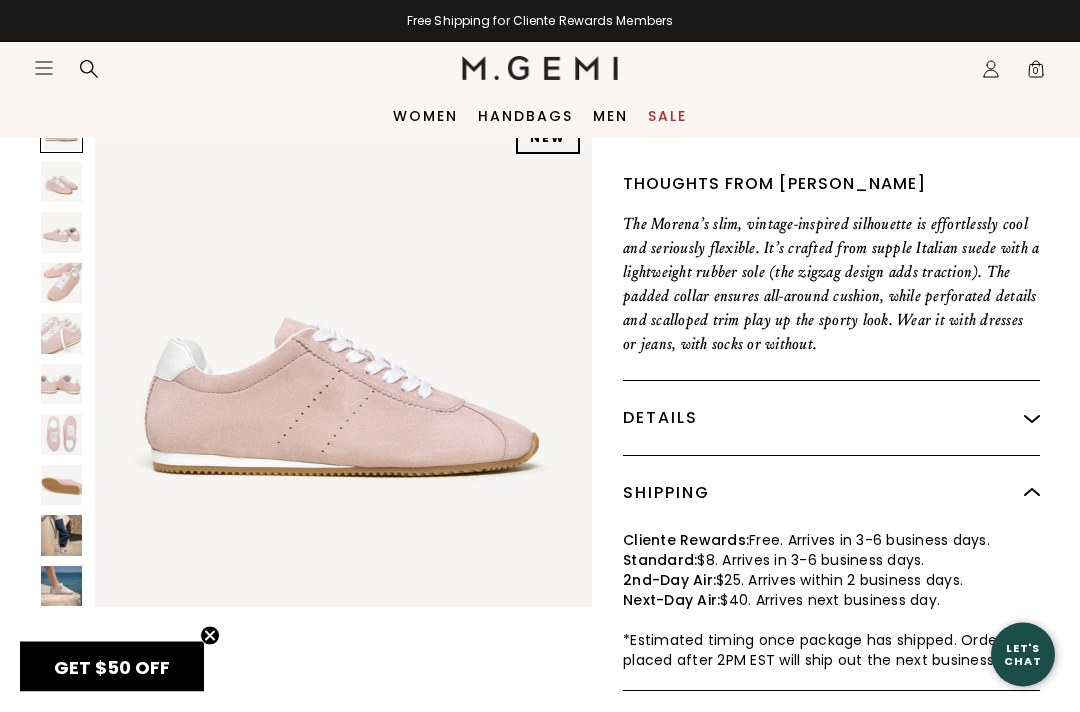 scroll, scrollTop: 594, scrollLeft: 0, axis: vertical 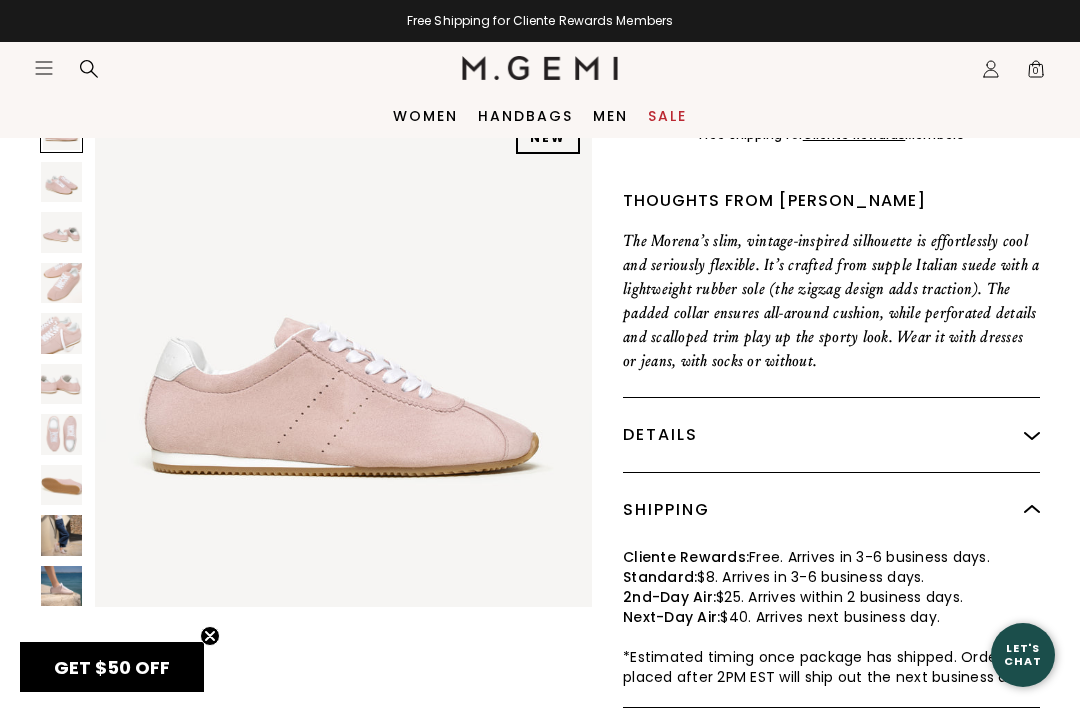 click at bounding box center [1032, 435] 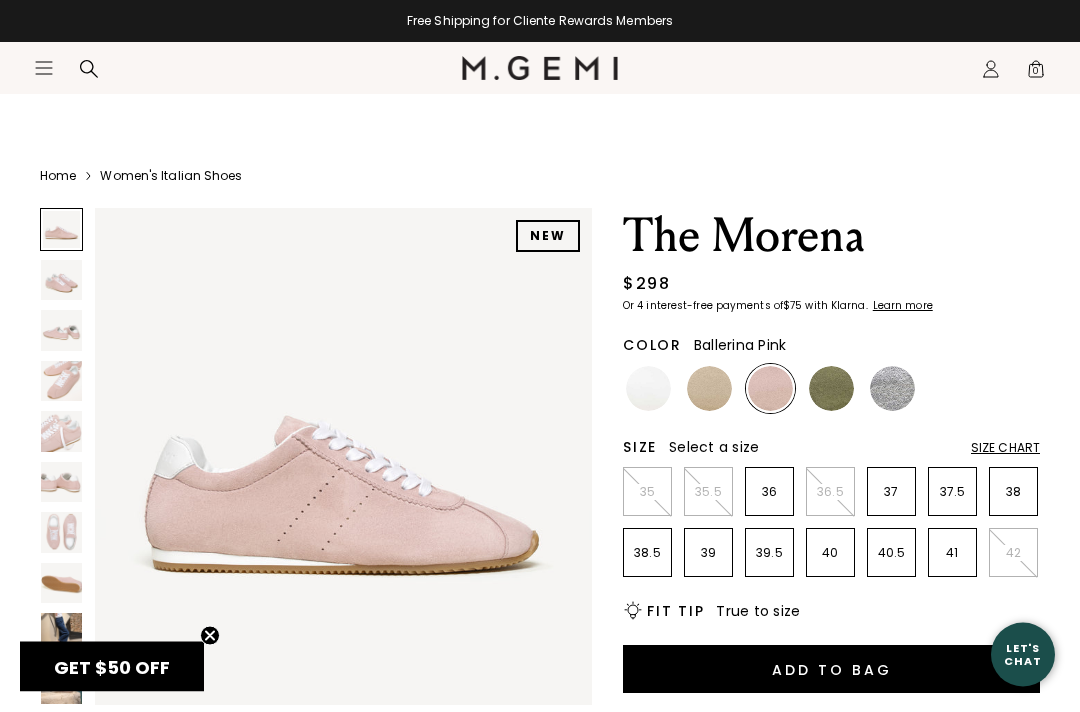 scroll, scrollTop: 4, scrollLeft: 0, axis: vertical 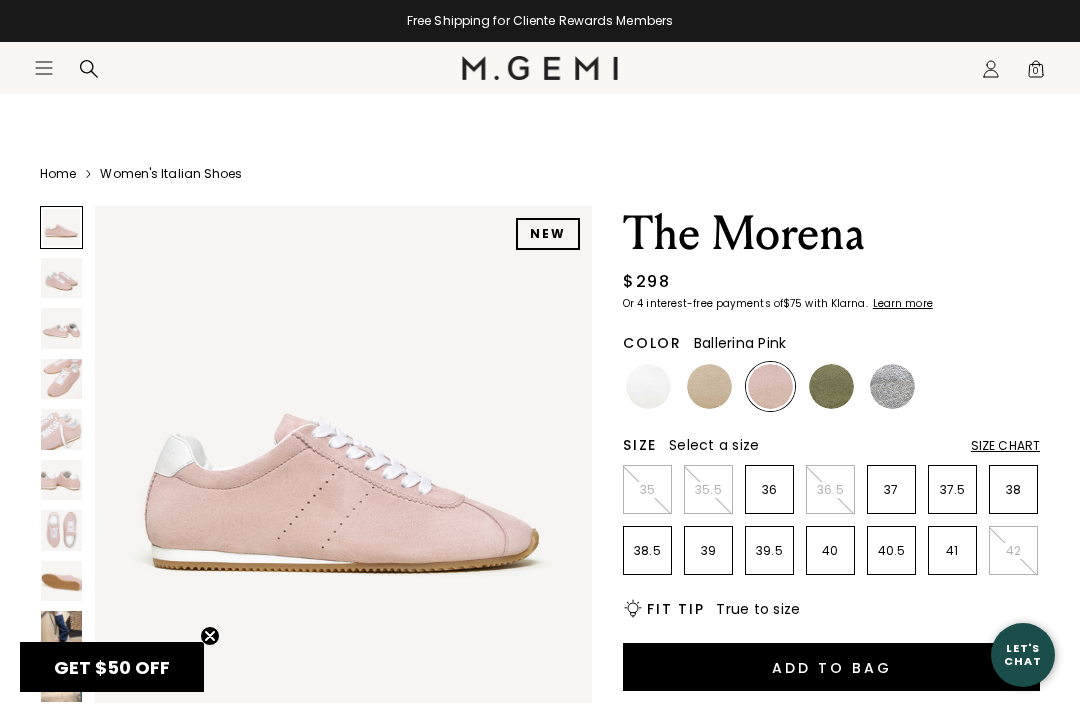 click at bounding box center [892, 386] 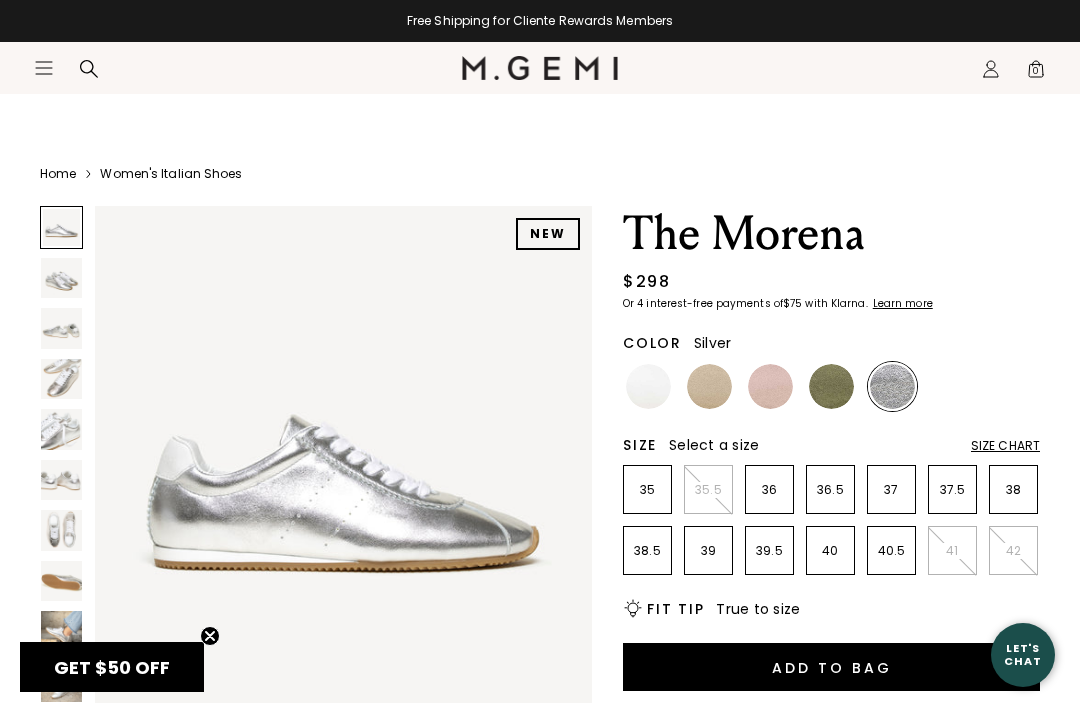 click at bounding box center (709, 386) 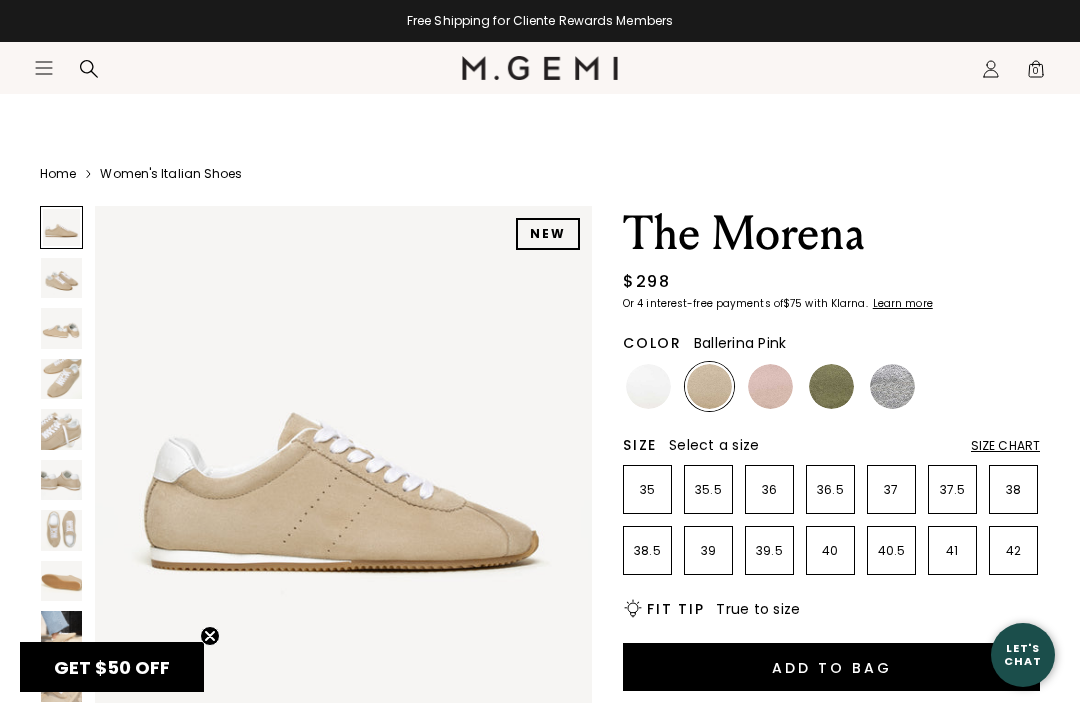 click at bounding box center [770, 386] 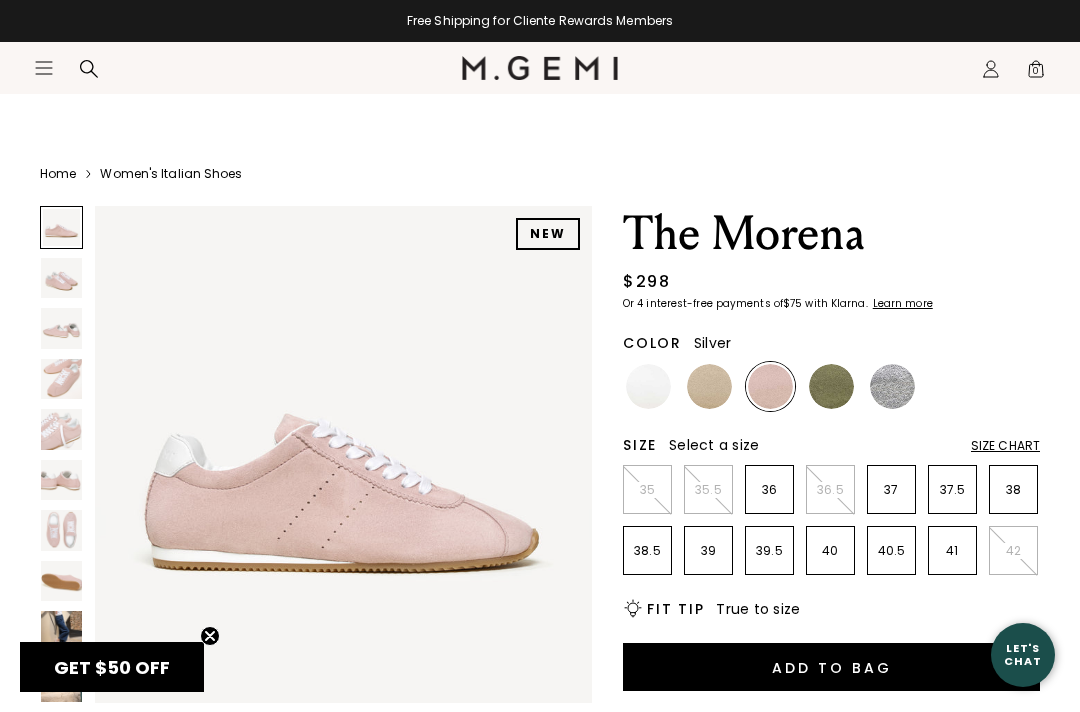 click at bounding box center [892, 386] 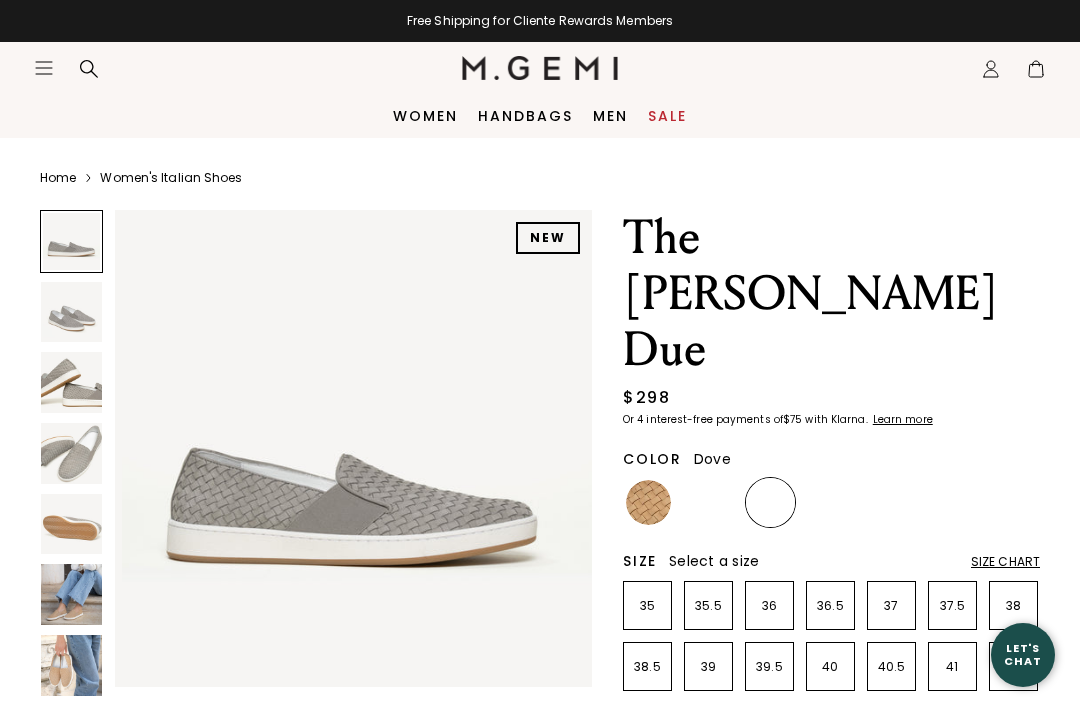 scroll, scrollTop: 0, scrollLeft: 0, axis: both 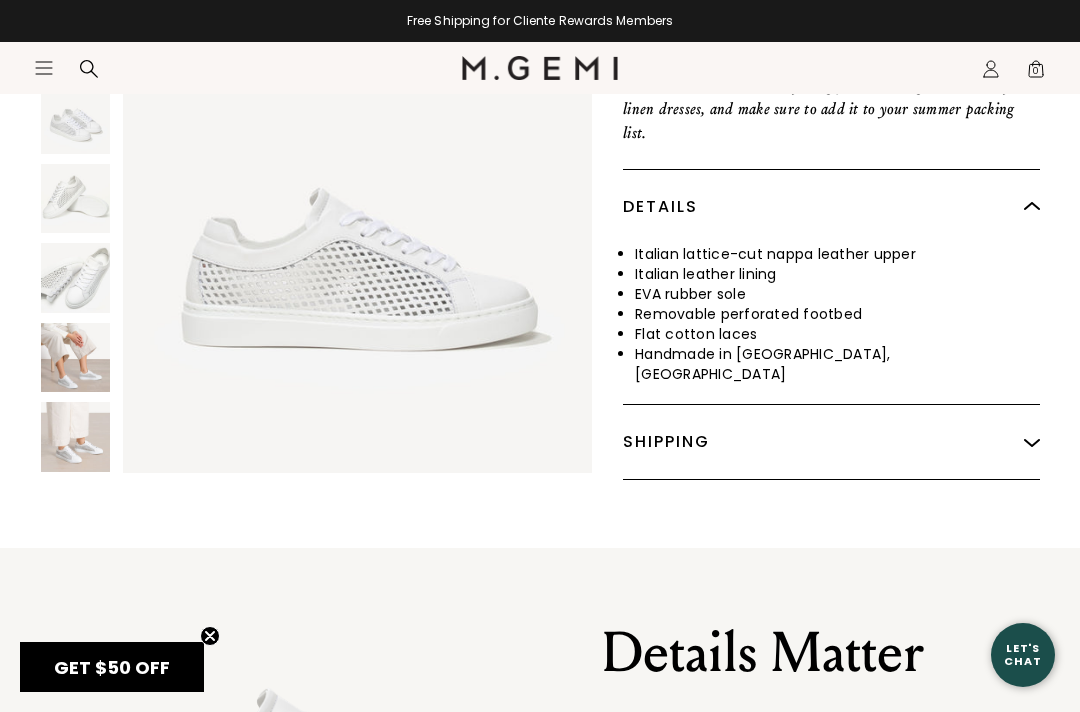 click at bounding box center (75, 436) 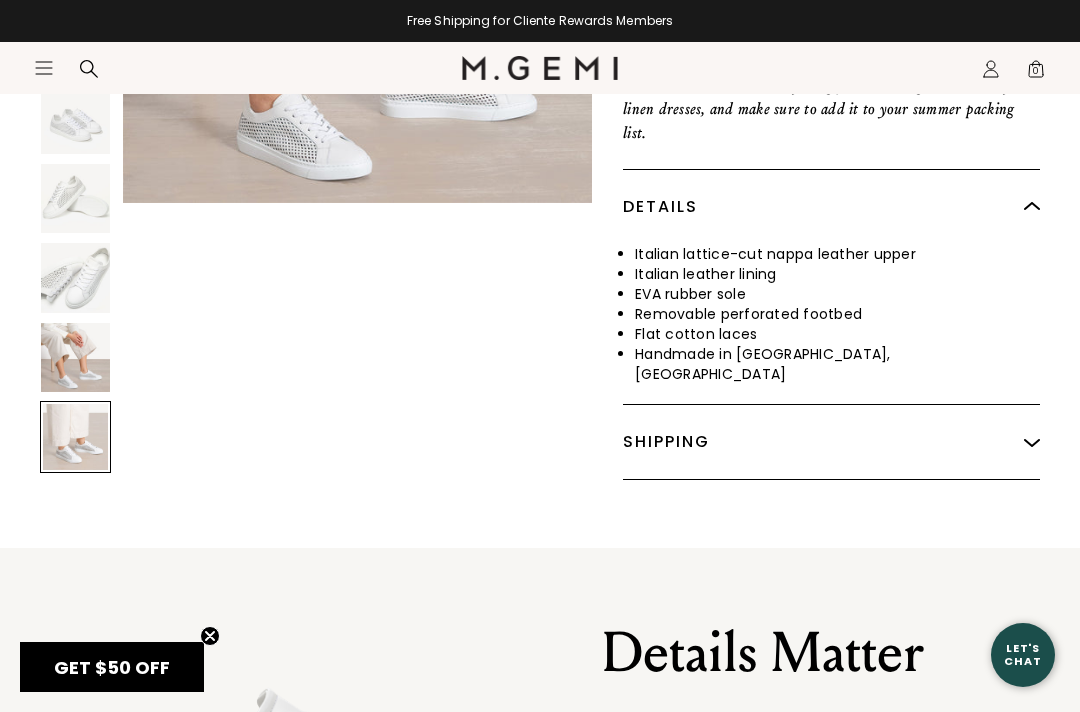 scroll, scrollTop: 2443, scrollLeft: 0, axis: vertical 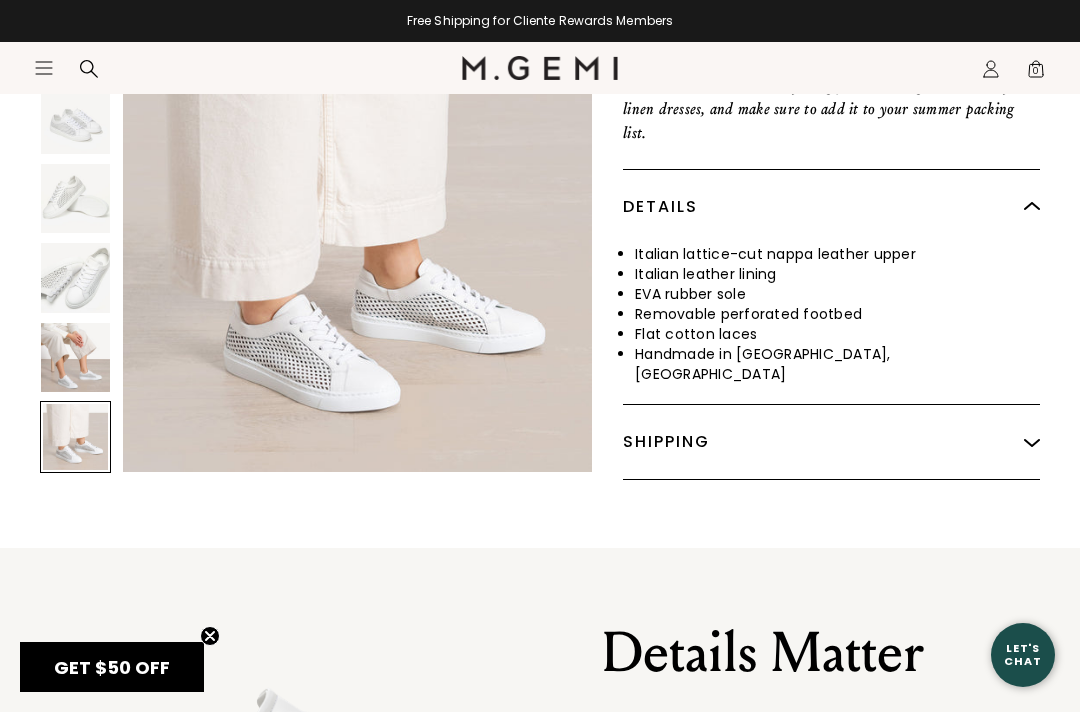 click at bounding box center [75, 357] 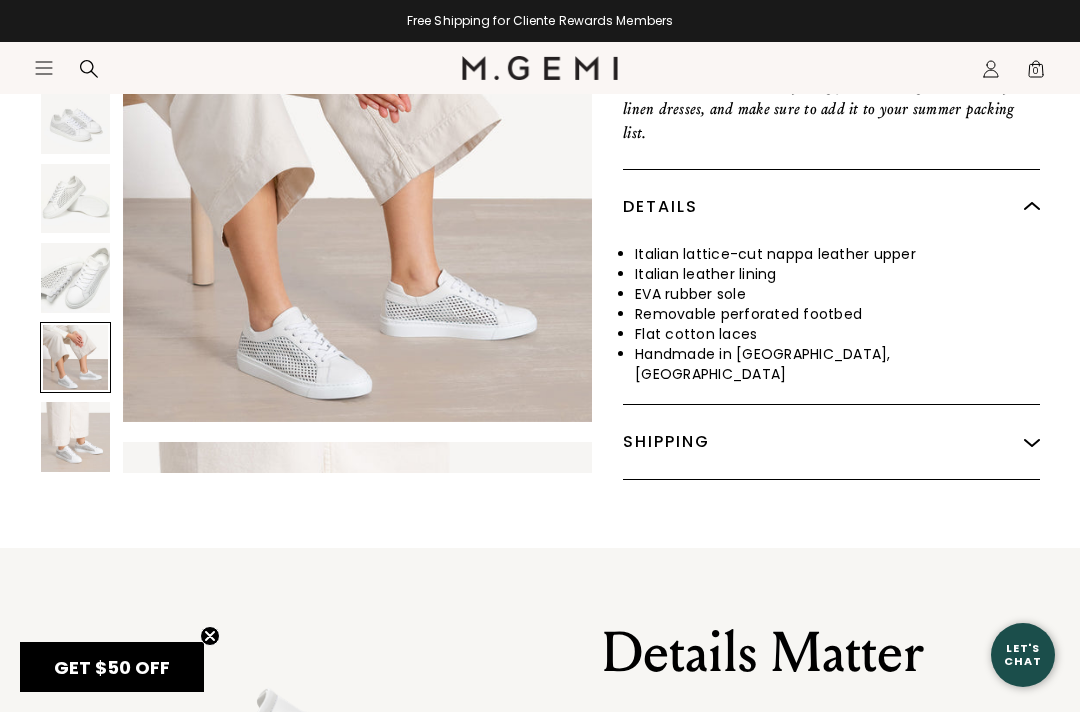 scroll, scrollTop: 1954, scrollLeft: 0, axis: vertical 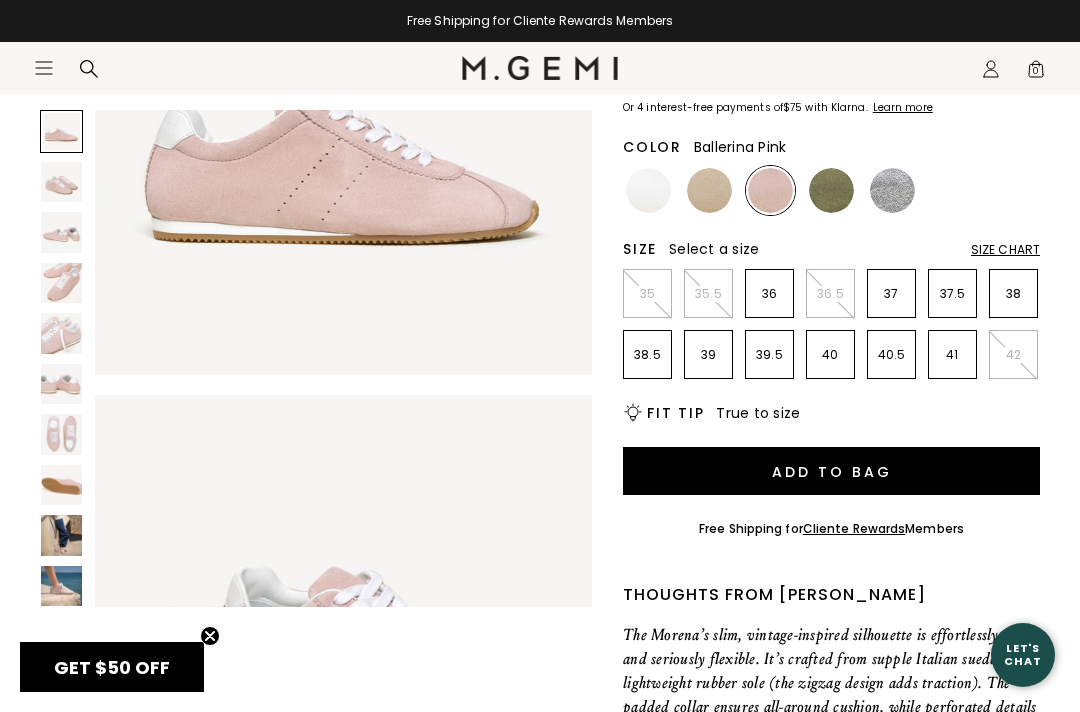 click at bounding box center [61, 586] 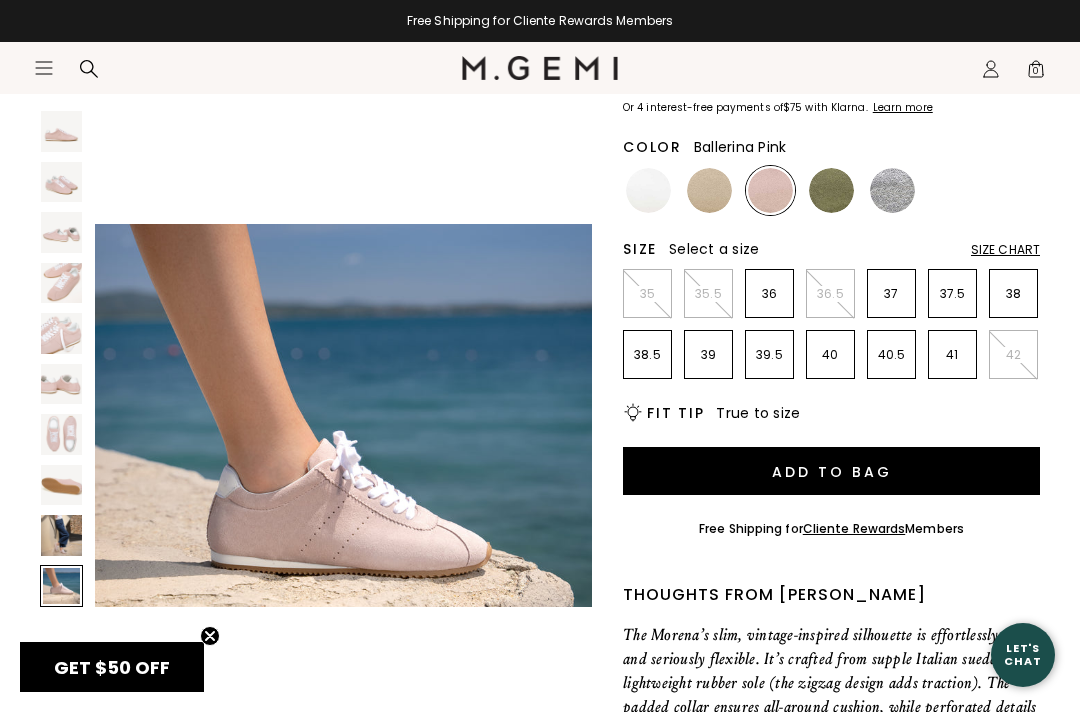 scroll, scrollTop: 4657, scrollLeft: 0, axis: vertical 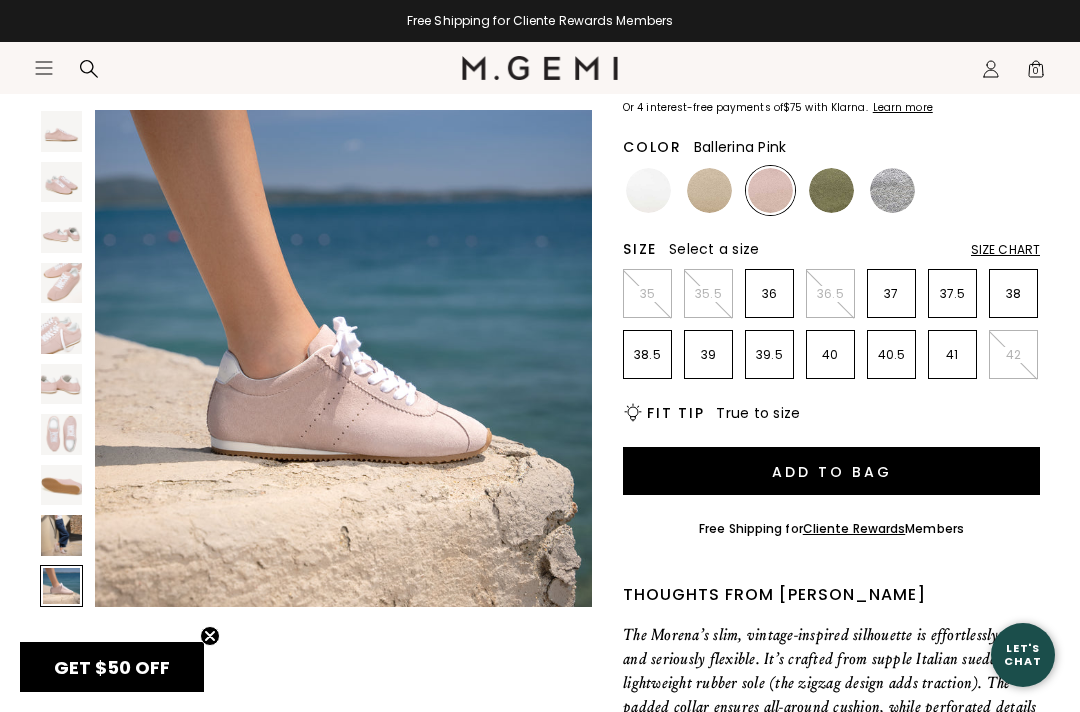 click at bounding box center [61, 535] 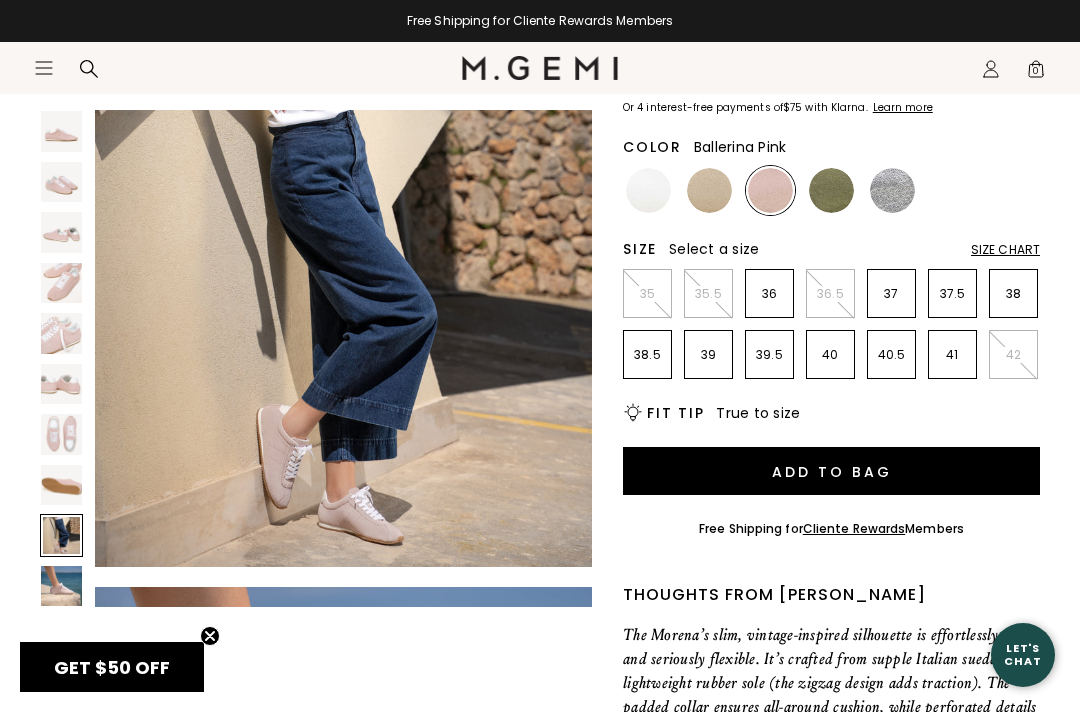 scroll, scrollTop: 4140, scrollLeft: 0, axis: vertical 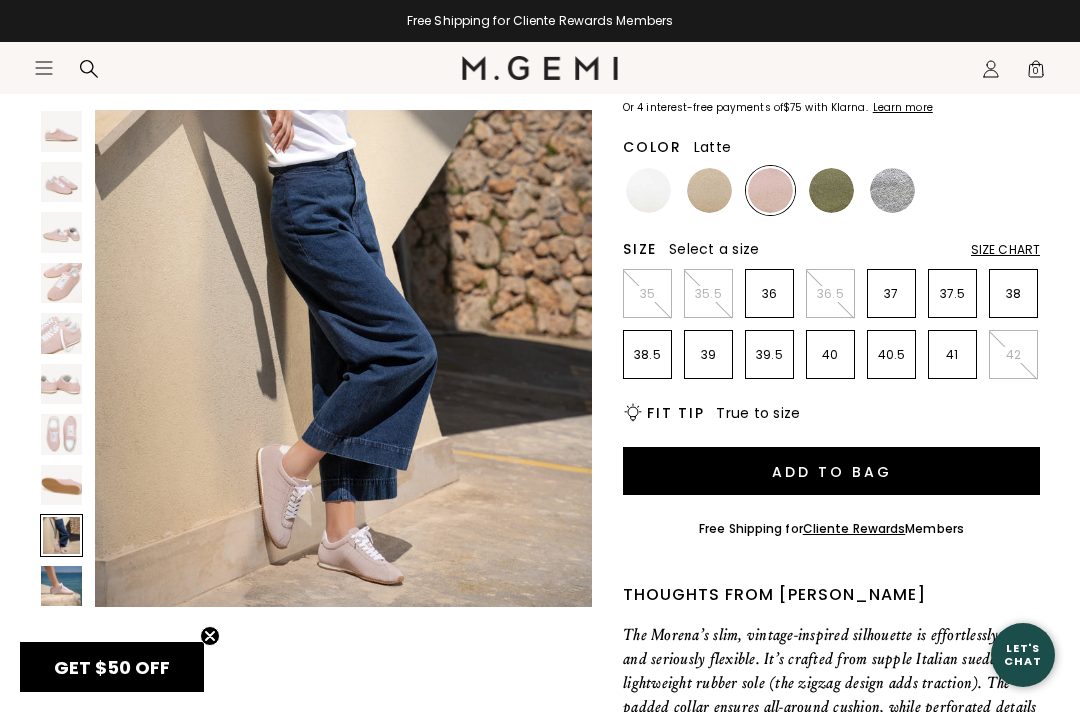 click at bounding box center (709, 190) 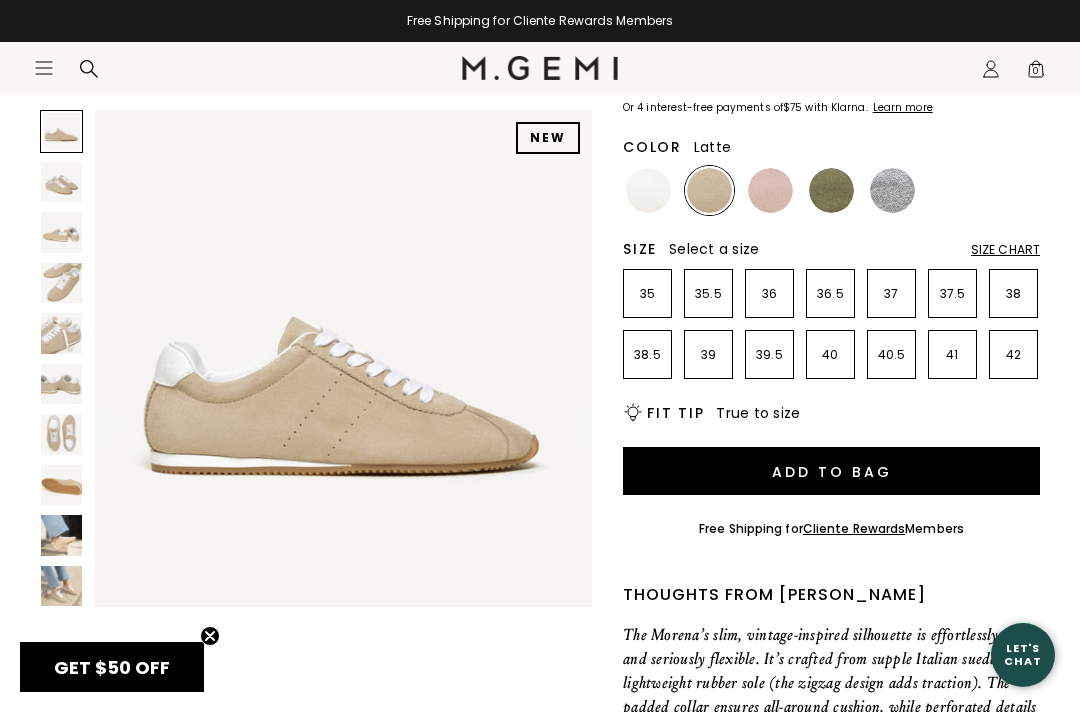 click at bounding box center [61, 586] 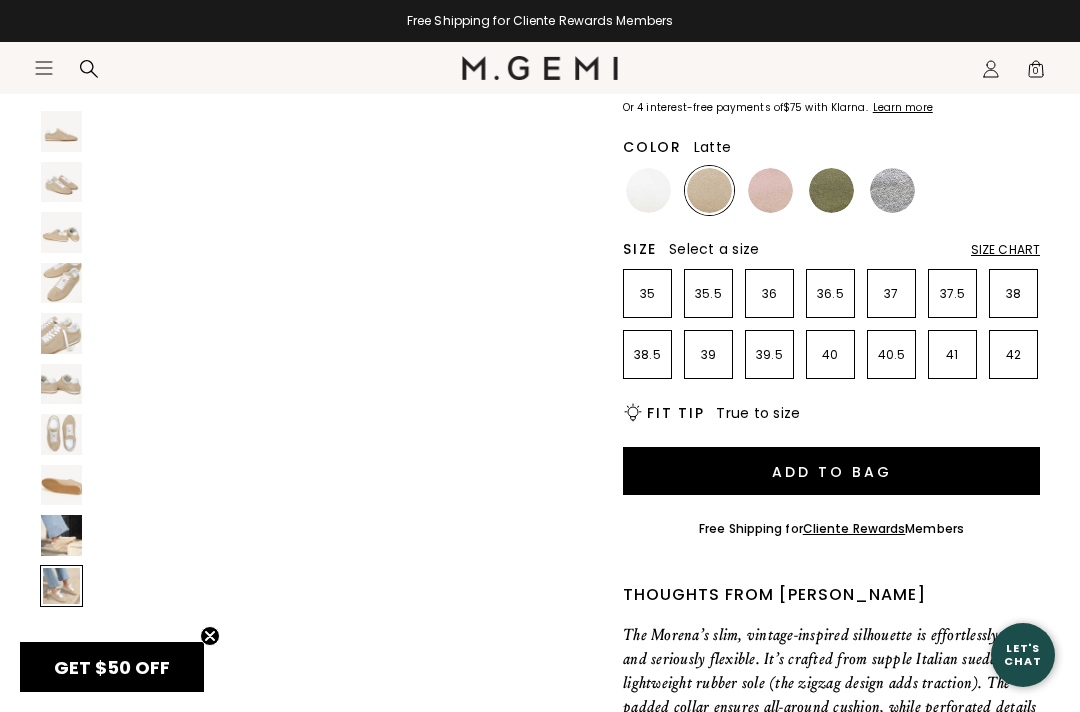 scroll, scrollTop: 4657, scrollLeft: 0, axis: vertical 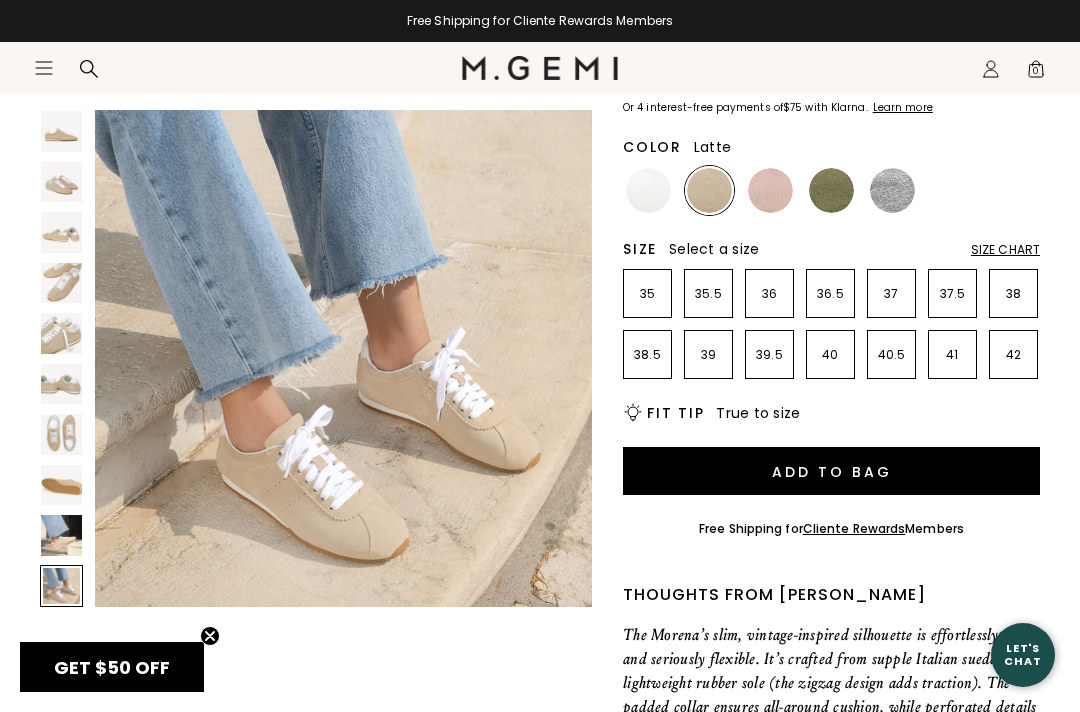 click at bounding box center [61, 434] 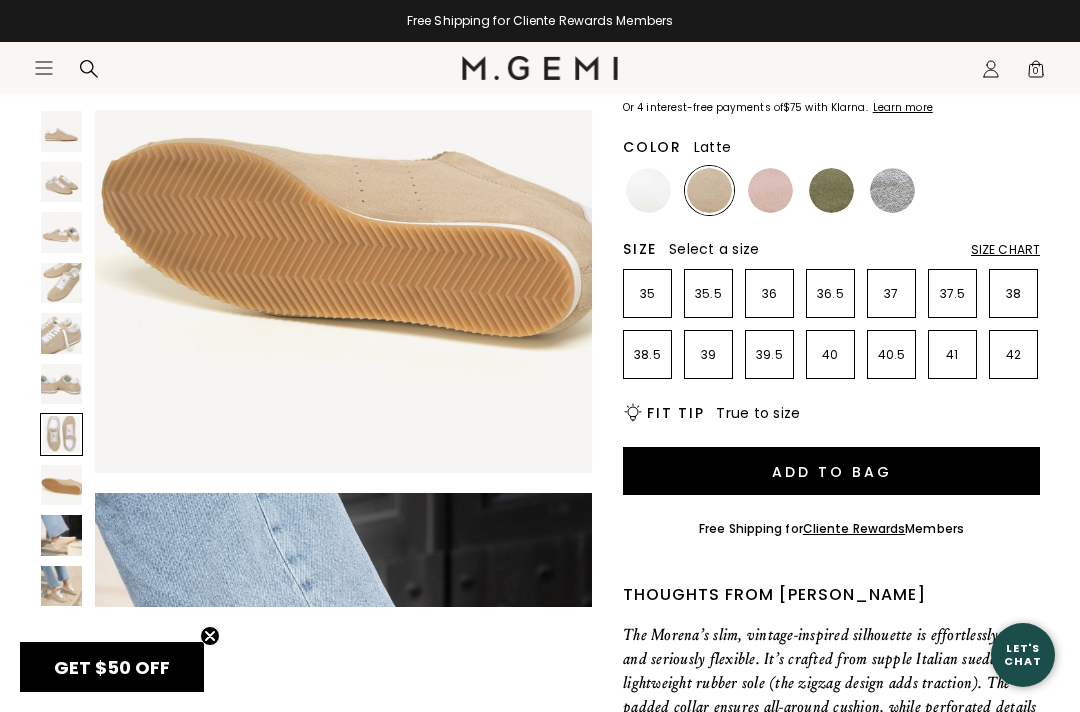 scroll, scrollTop: 3105, scrollLeft: 0, axis: vertical 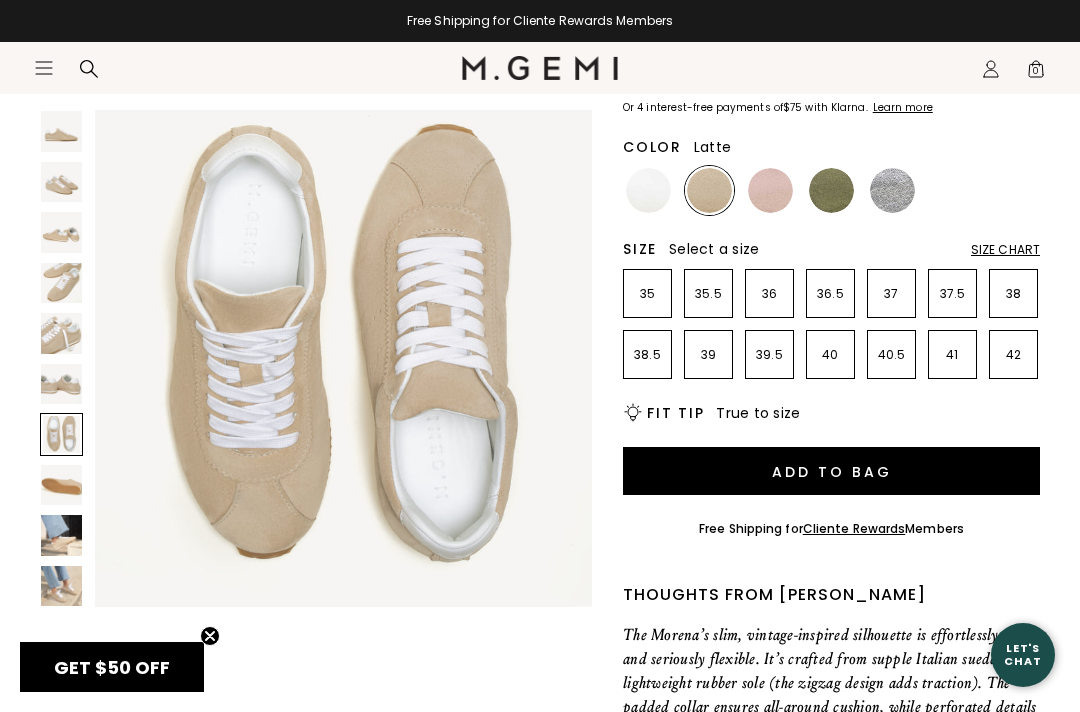 click at bounding box center [892, 190] 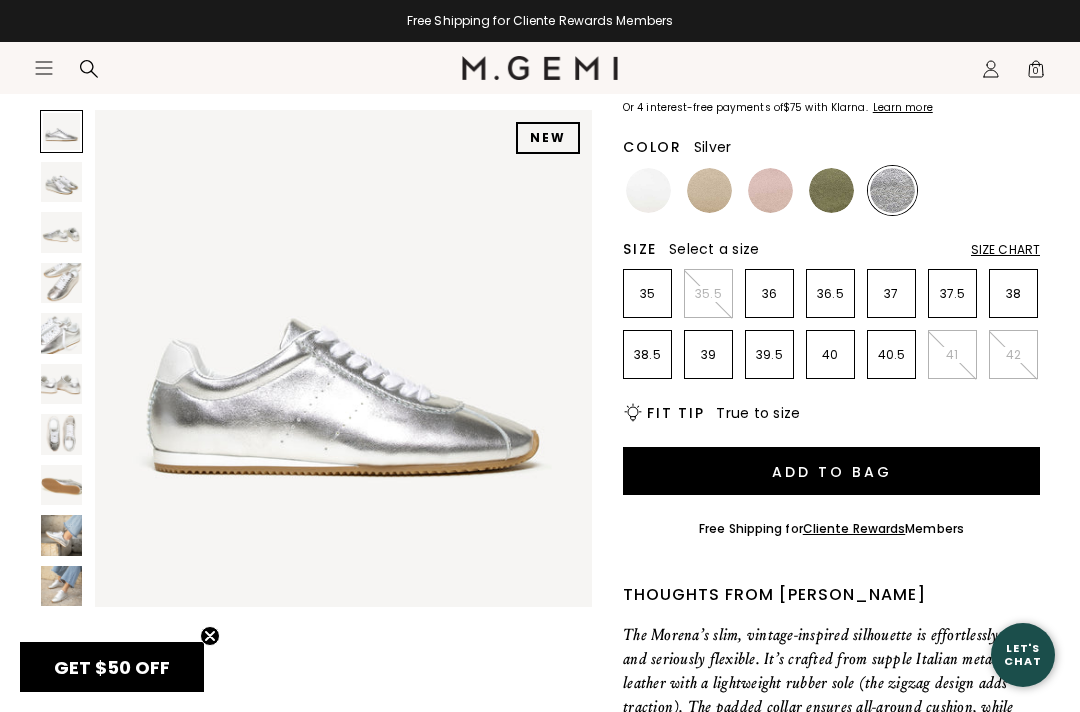 click at bounding box center [61, 586] 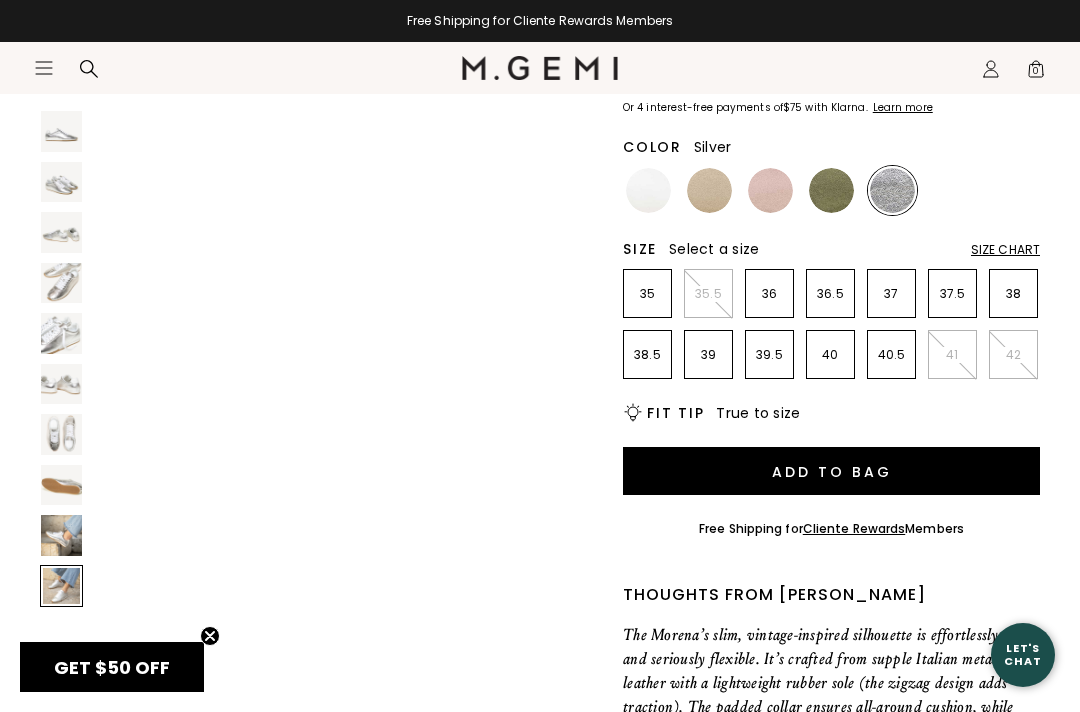 scroll, scrollTop: 4657, scrollLeft: 0, axis: vertical 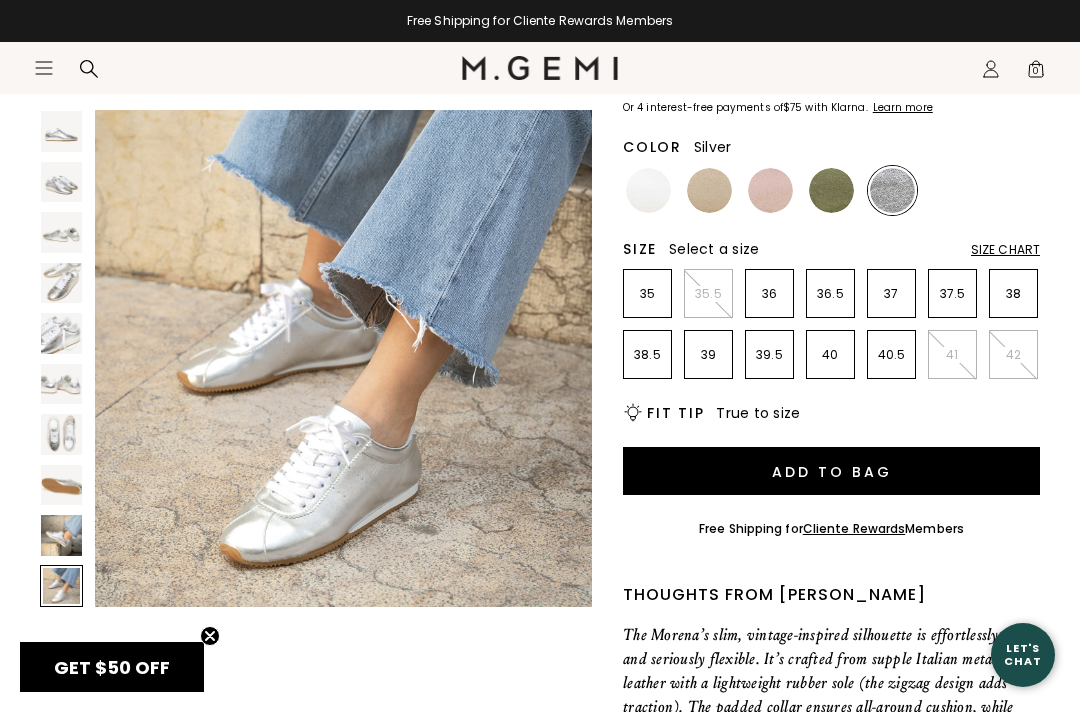 click at bounding box center (892, 190) 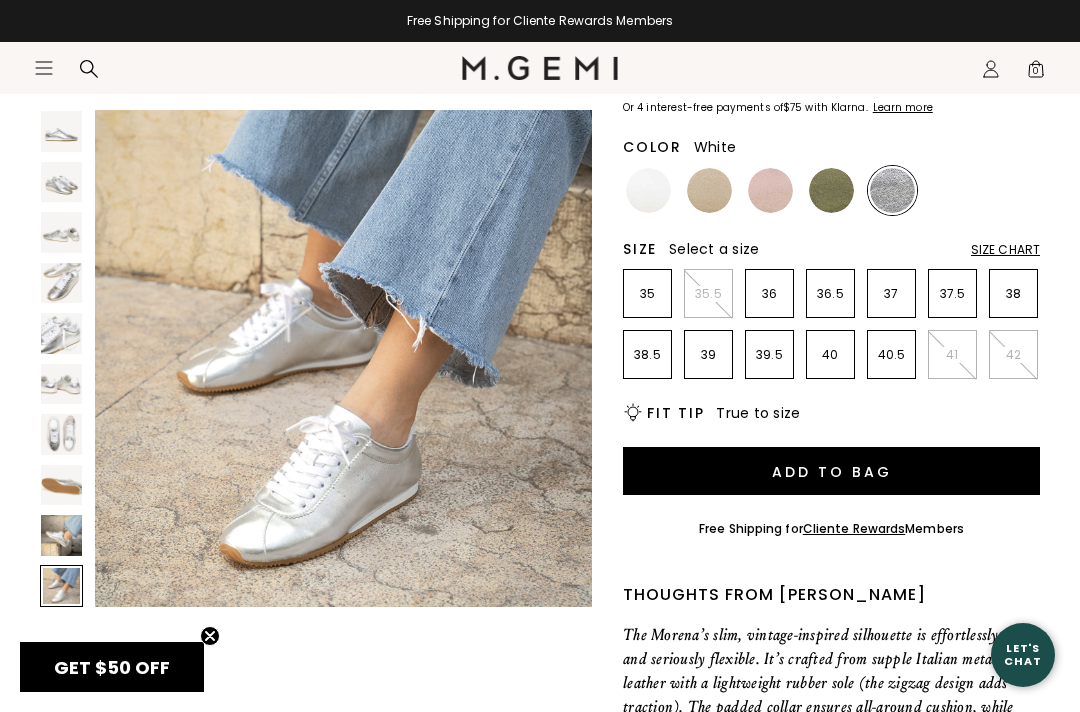 click at bounding box center [648, 190] 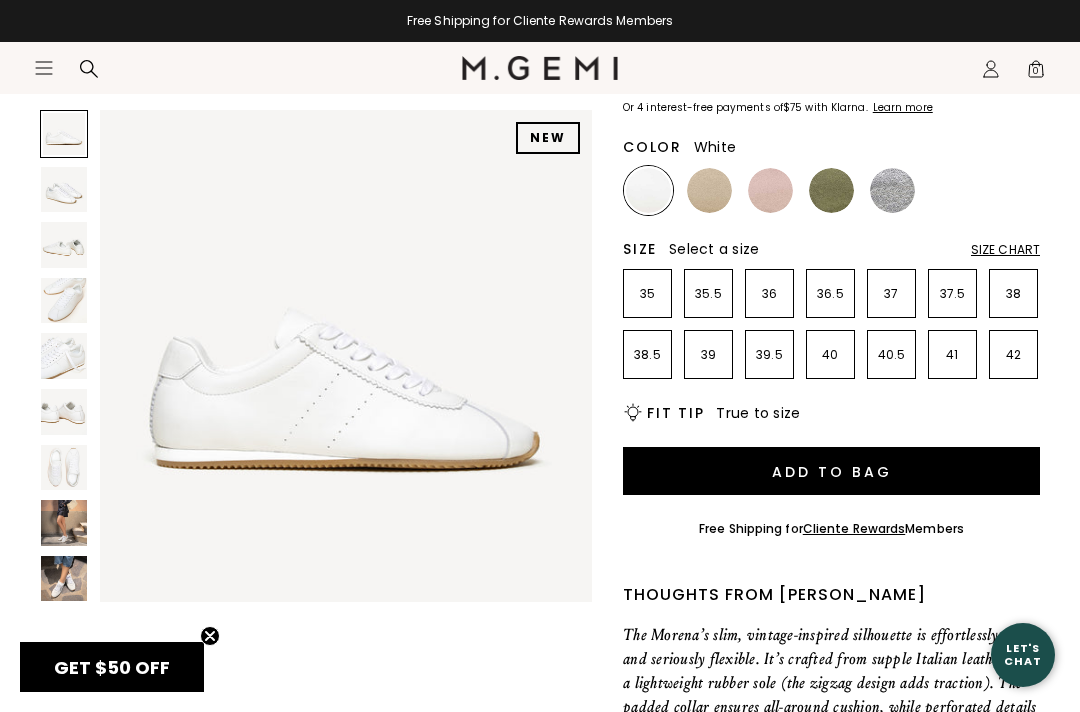 click at bounding box center [64, 579] 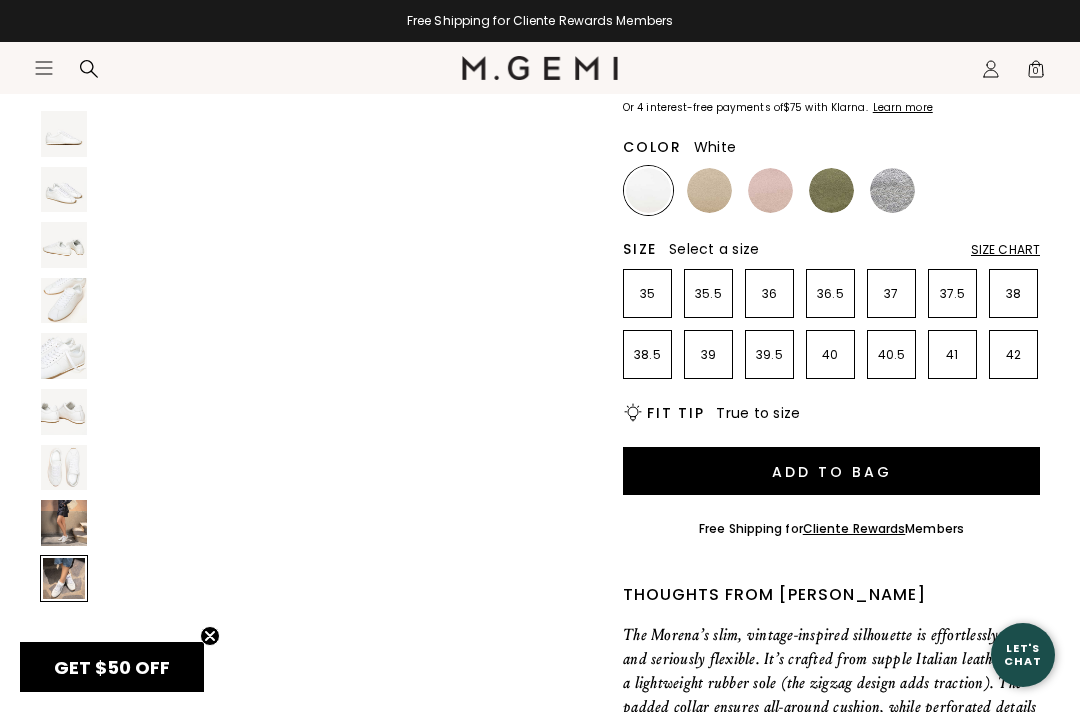 scroll, scrollTop: 4099, scrollLeft: 0, axis: vertical 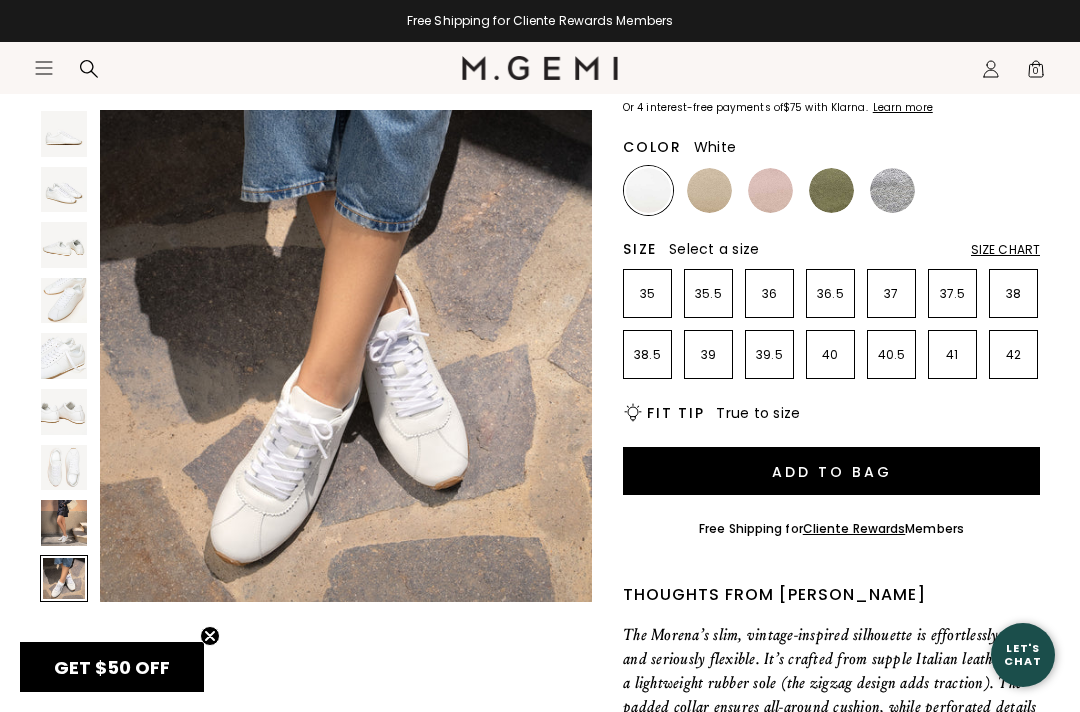 click at bounding box center (892, 190) 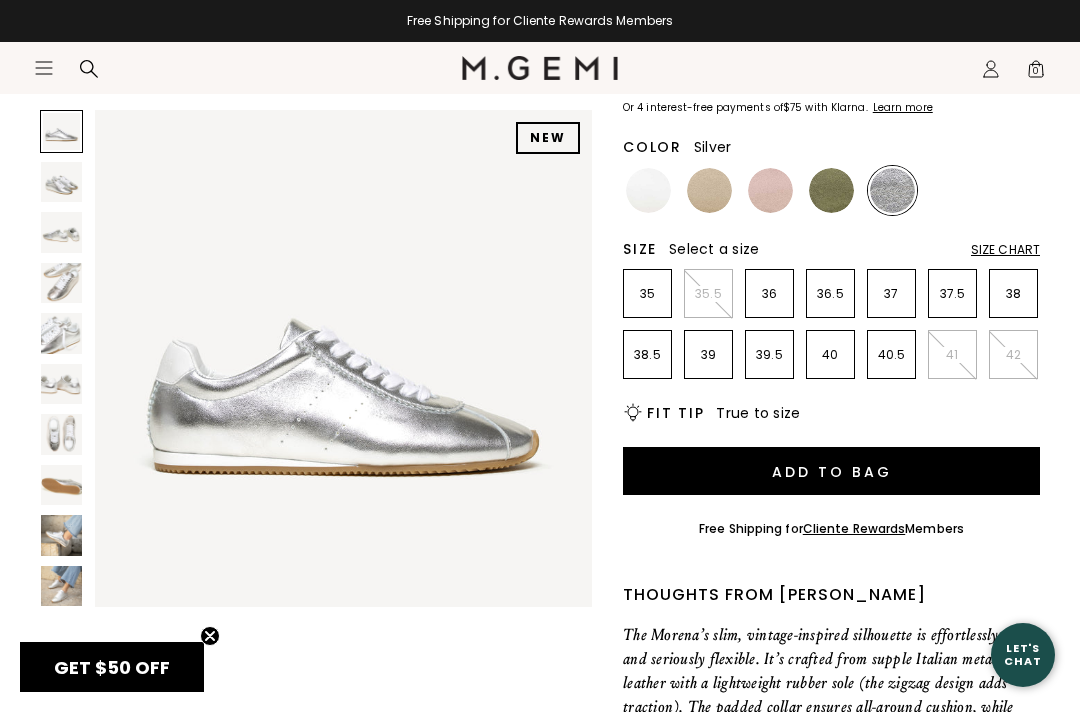 click at bounding box center [61, 586] 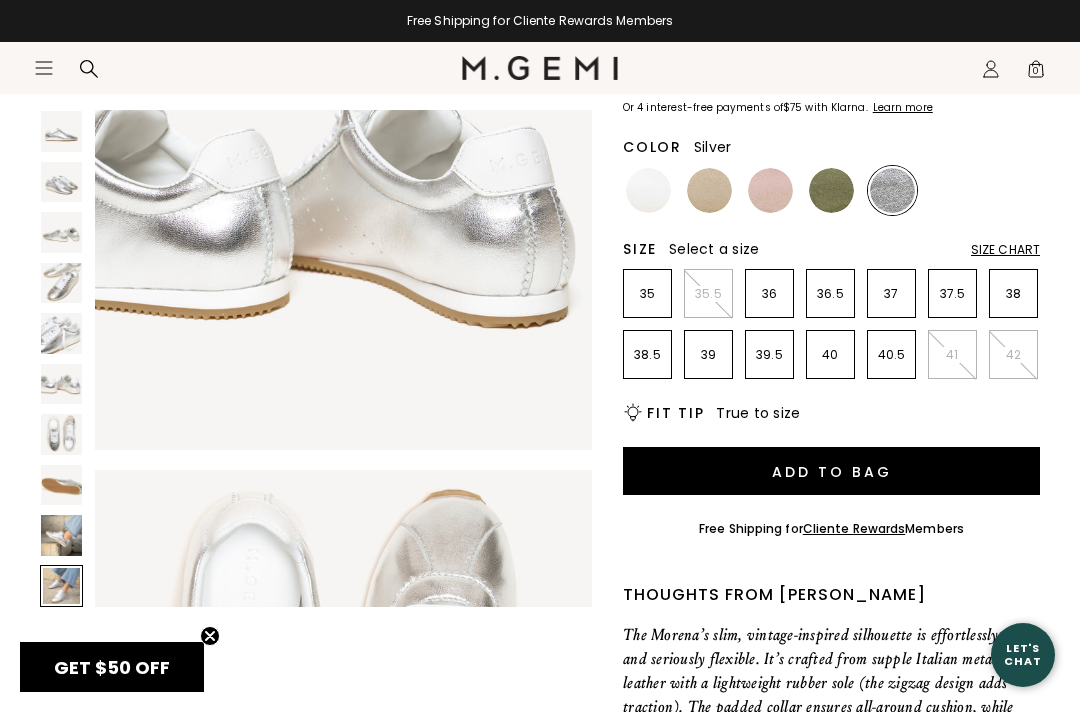 scroll, scrollTop: 4657, scrollLeft: 0, axis: vertical 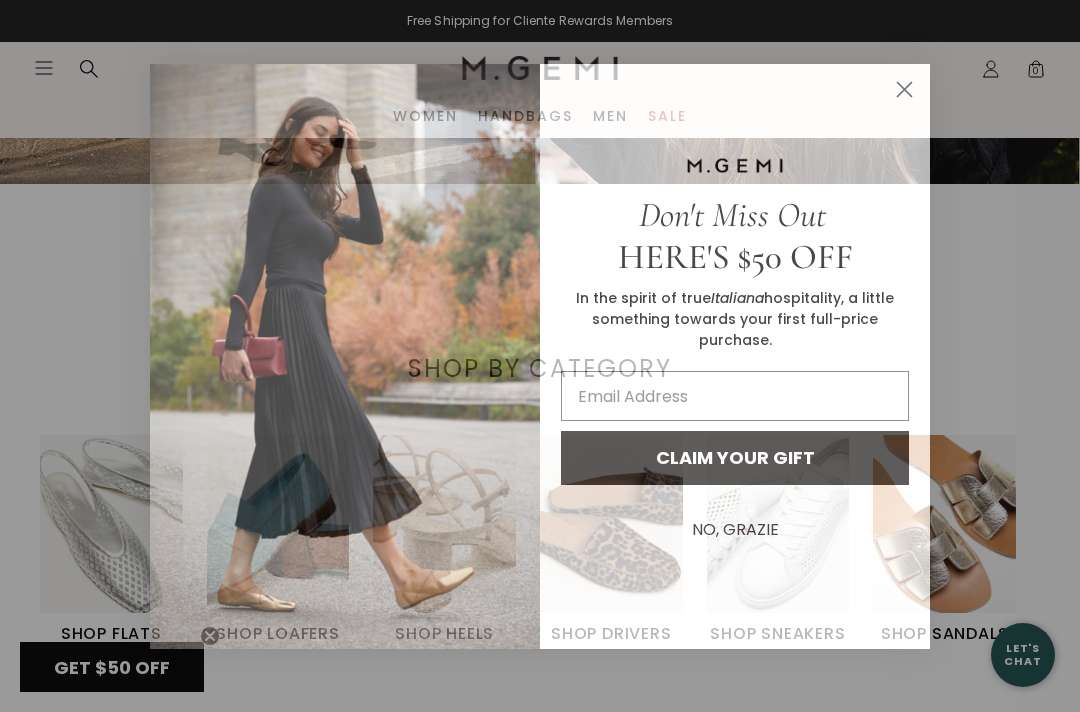 click 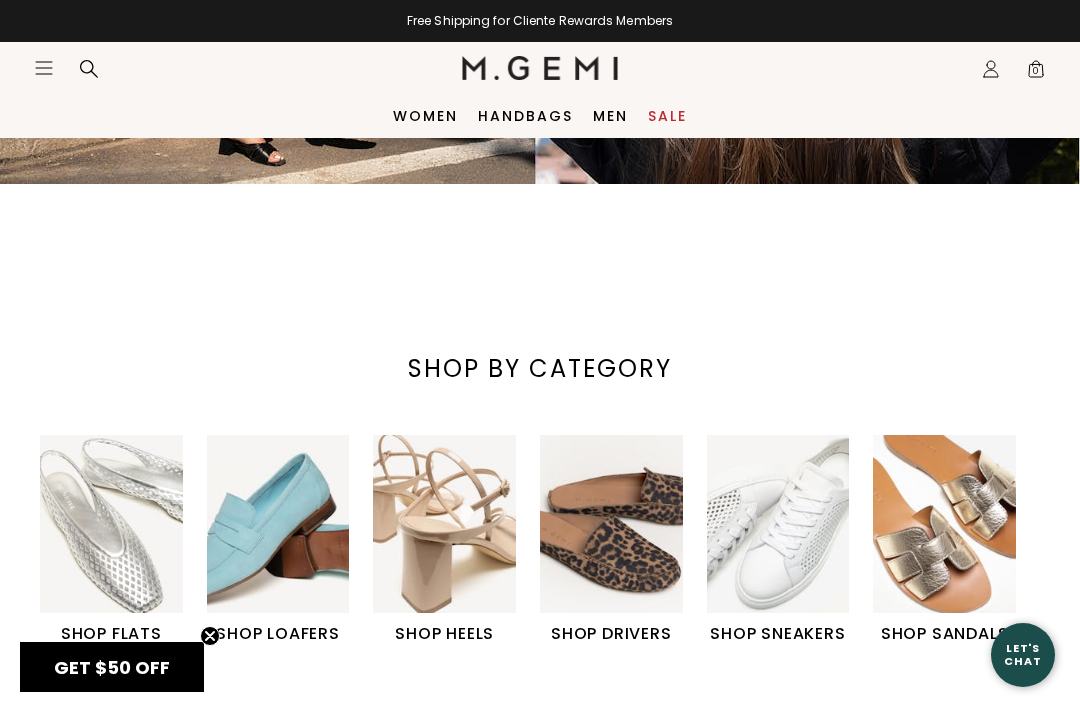 click at bounding box center [611, 524] 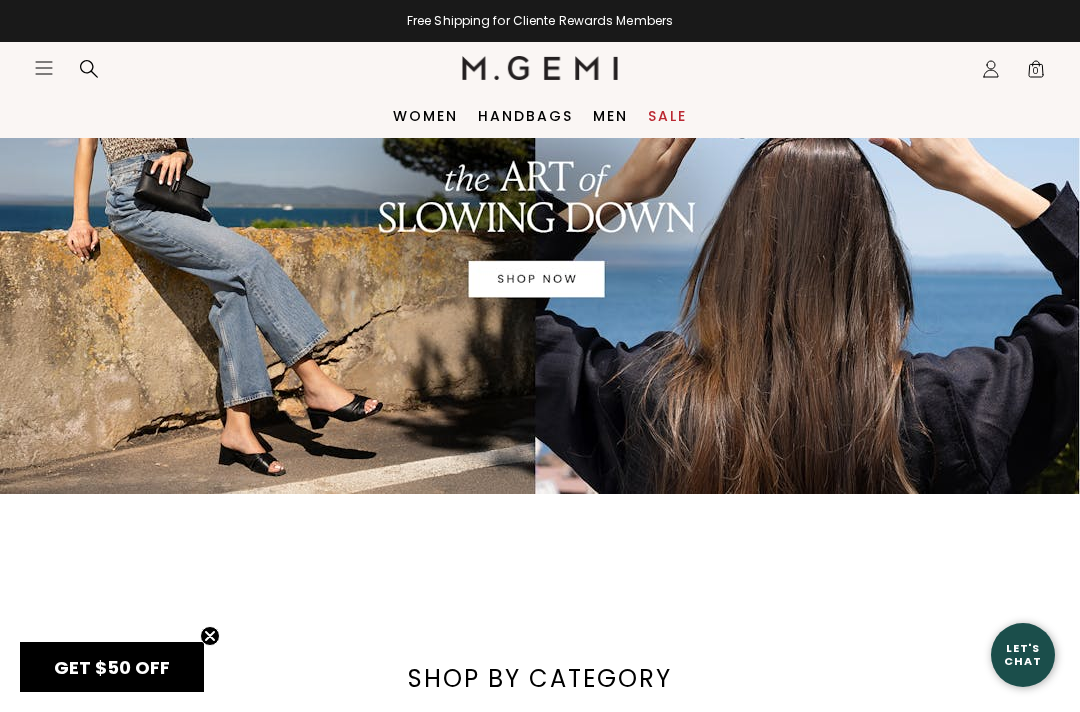 scroll, scrollTop: 158, scrollLeft: 0, axis: vertical 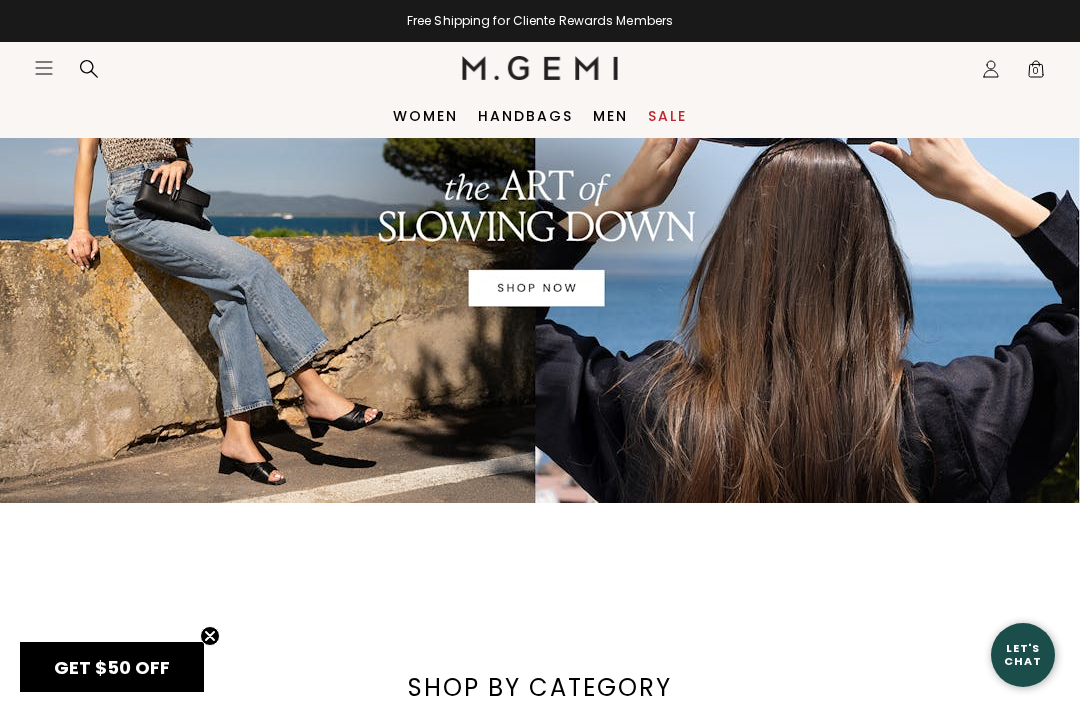 click on "Women" at bounding box center [425, 116] 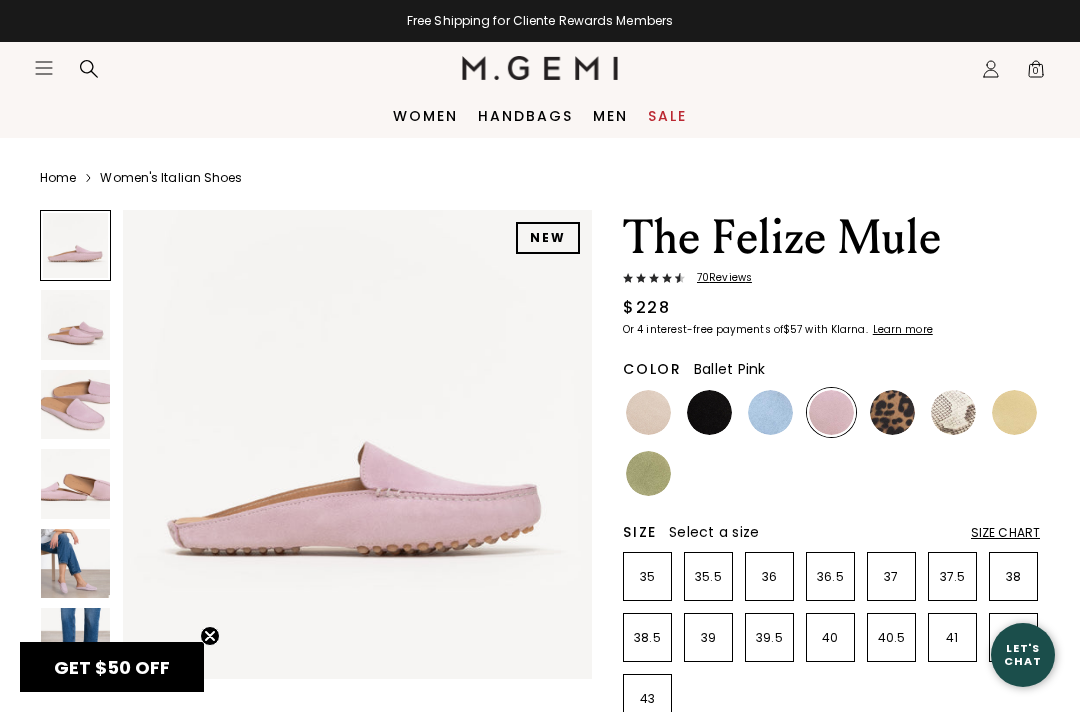 scroll, scrollTop: 0, scrollLeft: 0, axis: both 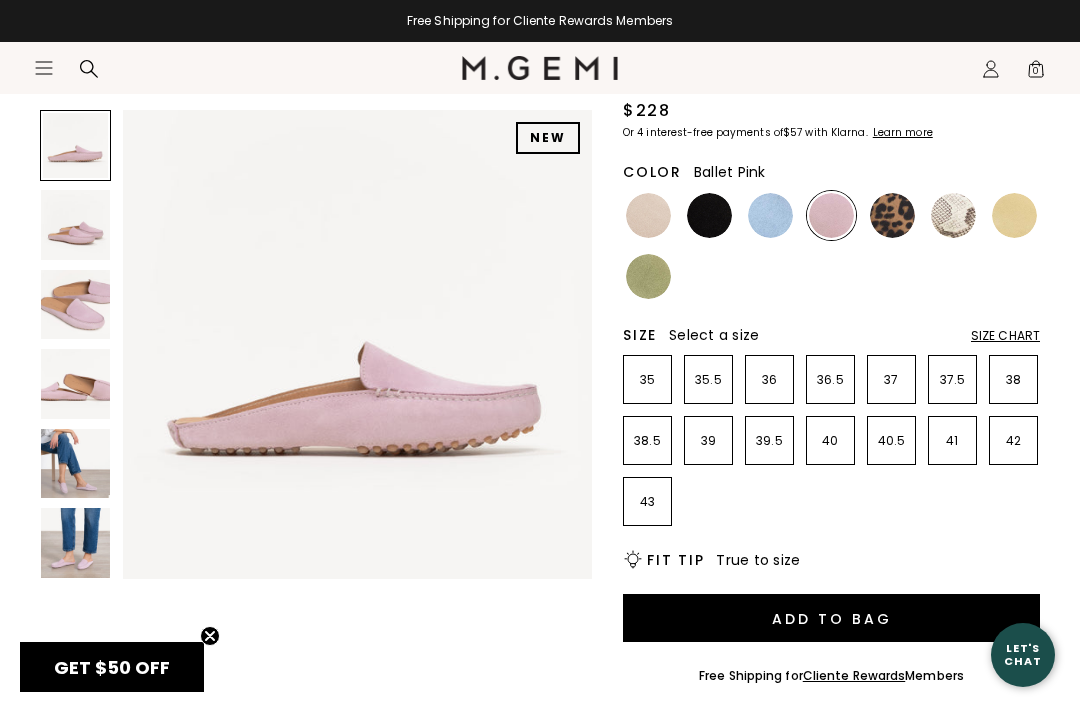 click at bounding box center [953, 215] 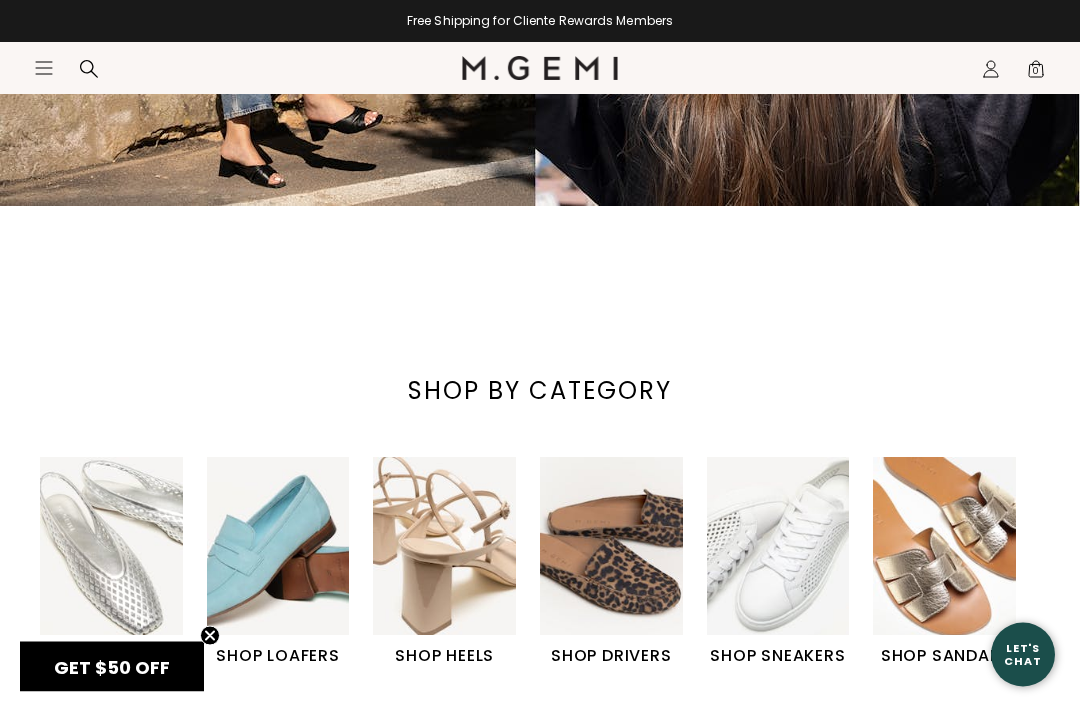 scroll, scrollTop: 462, scrollLeft: 0, axis: vertical 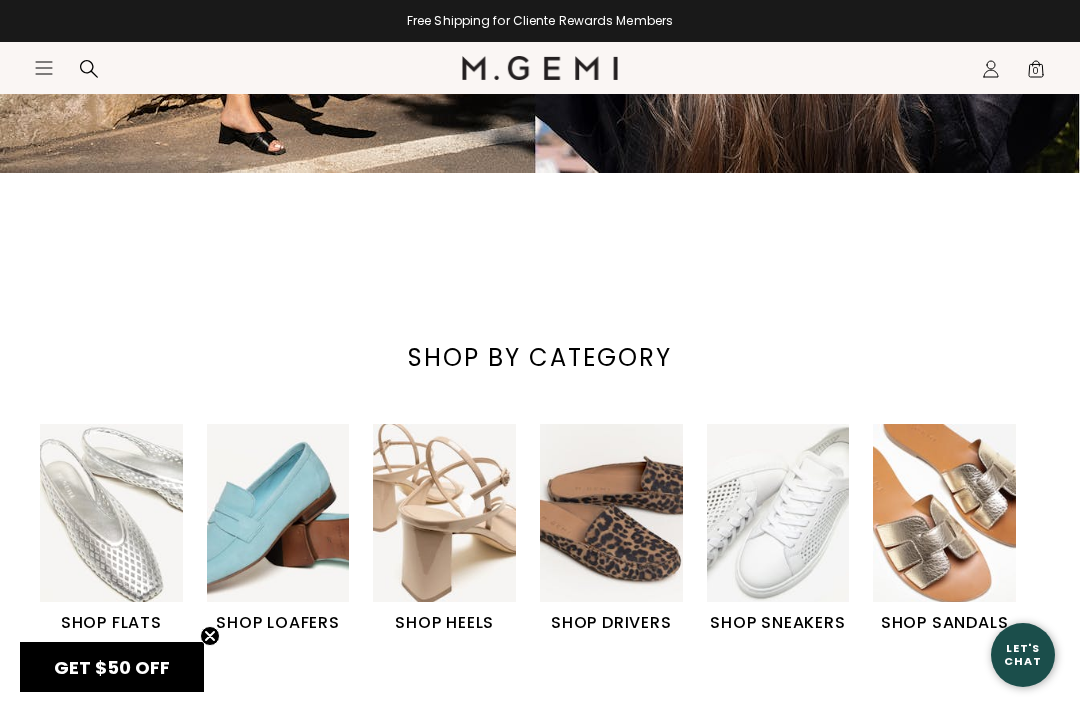 click at bounding box center (778, 513) 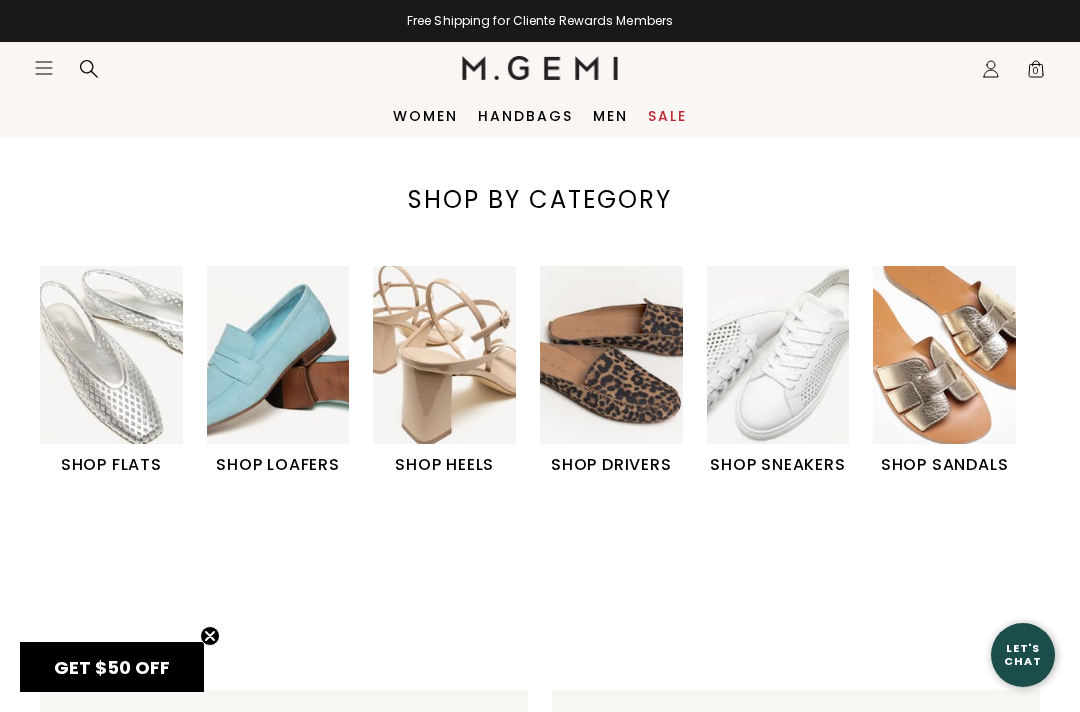 scroll, scrollTop: 547, scrollLeft: 0, axis: vertical 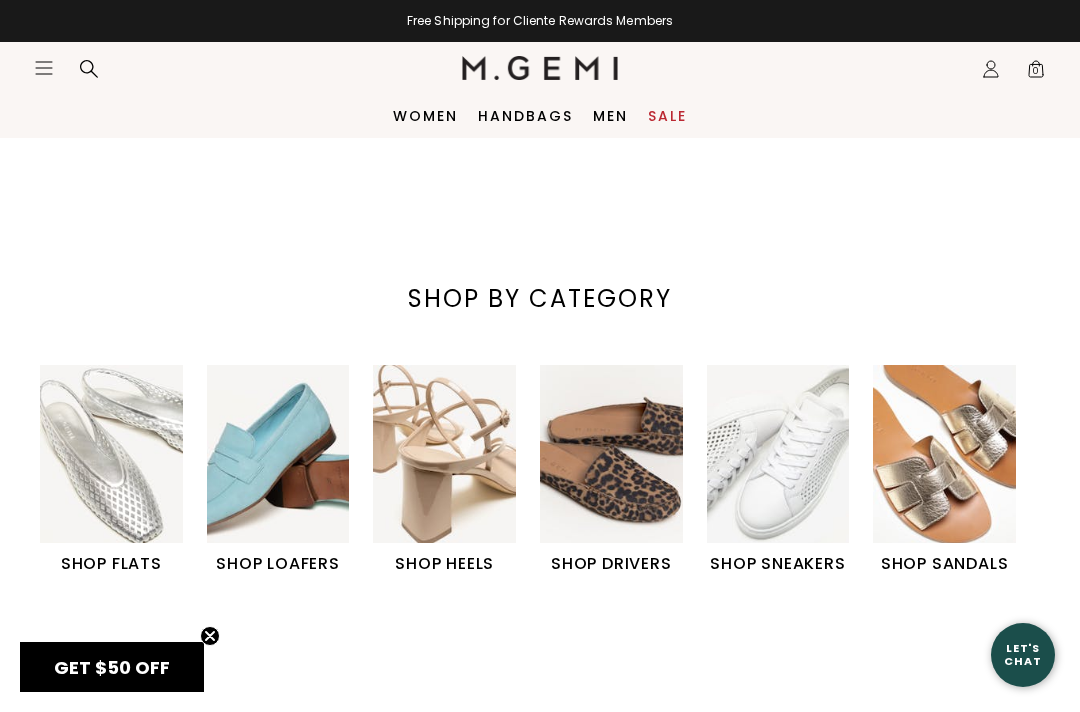 click at bounding box center [778, 454] 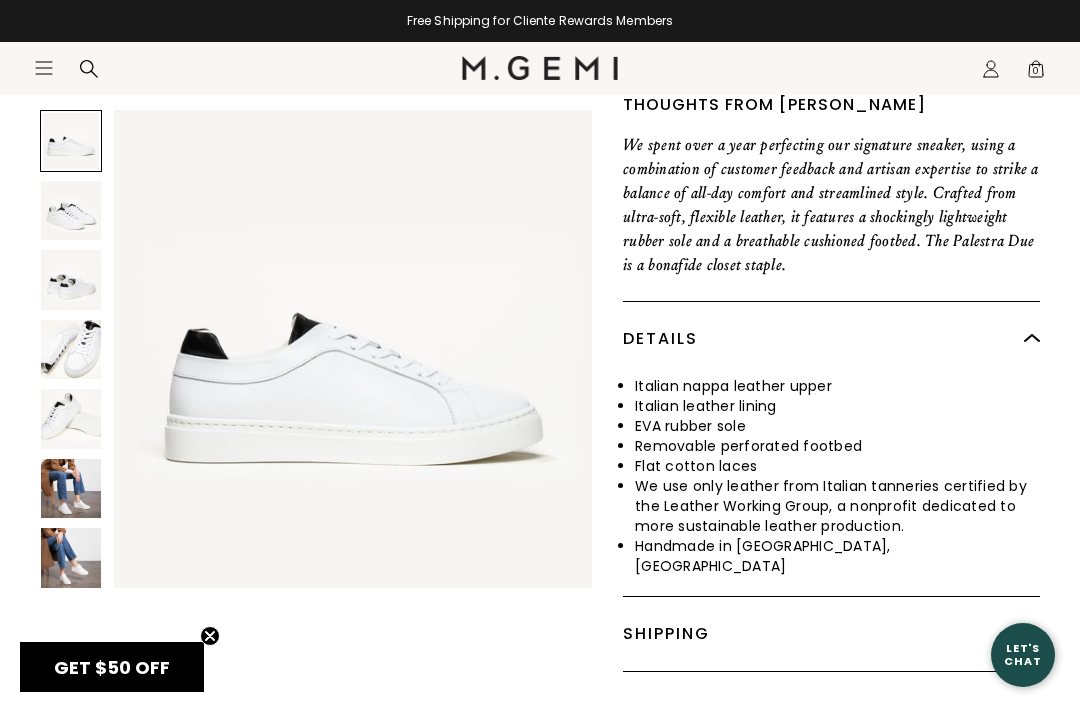 scroll, scrollTop: 802, scrollLeft: 0, axis: vertical 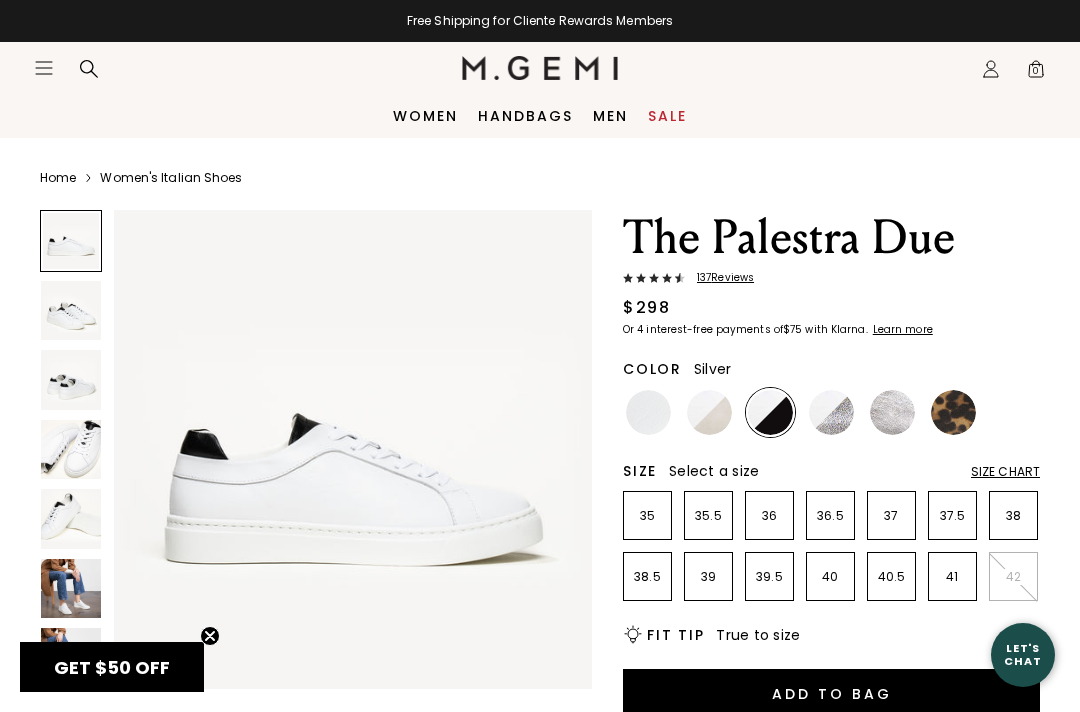 click at bounding box center (892, 412) 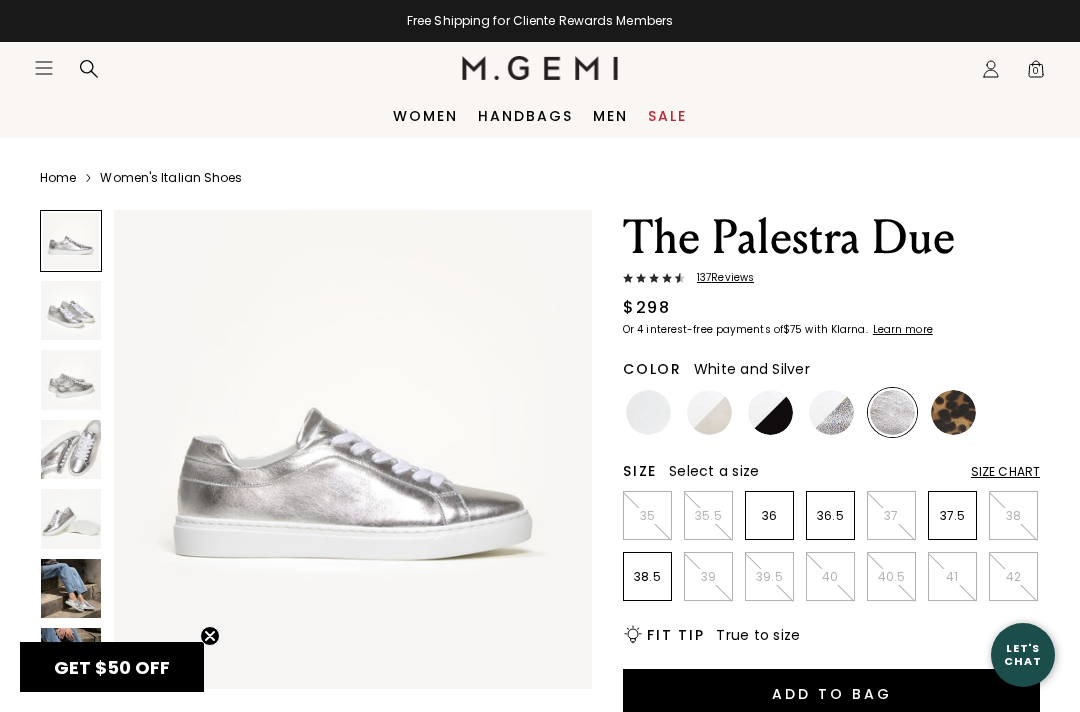 click at bounding box center [831, 412] 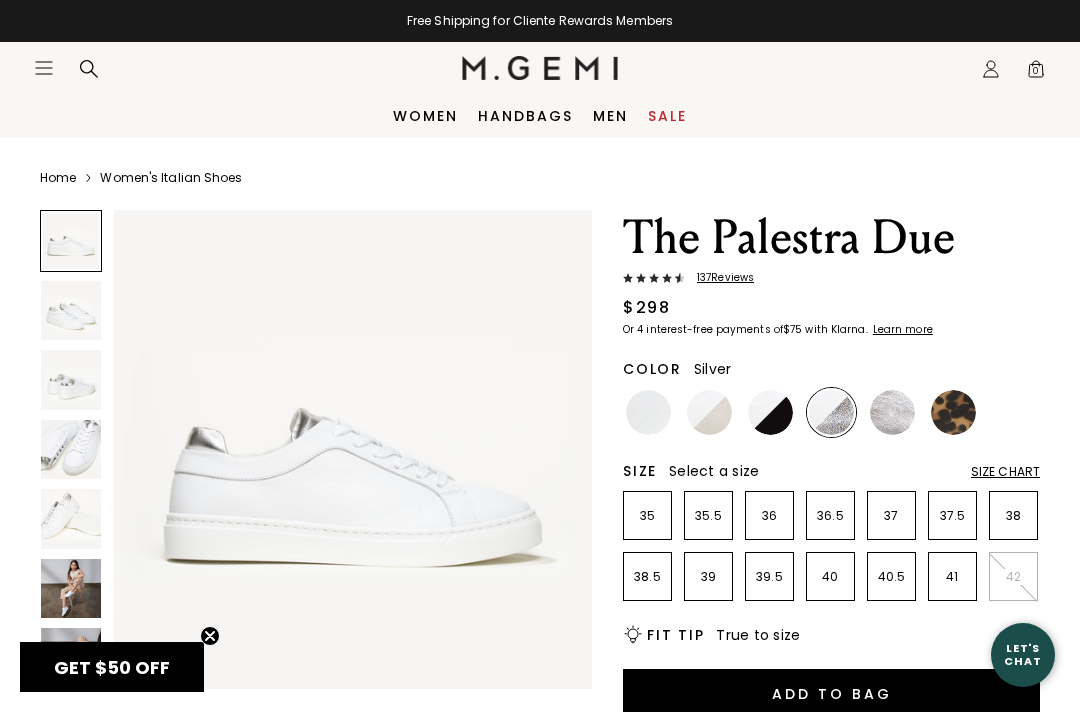 click at bounding box center [892, 412] 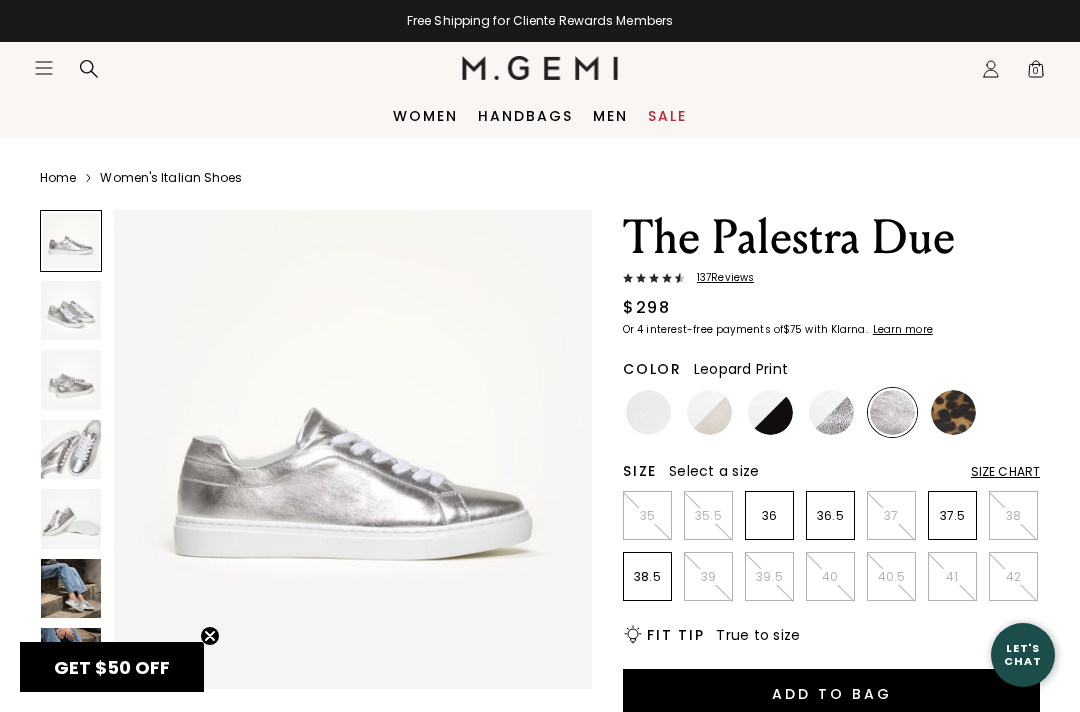 click at bounding box center [953, 412] 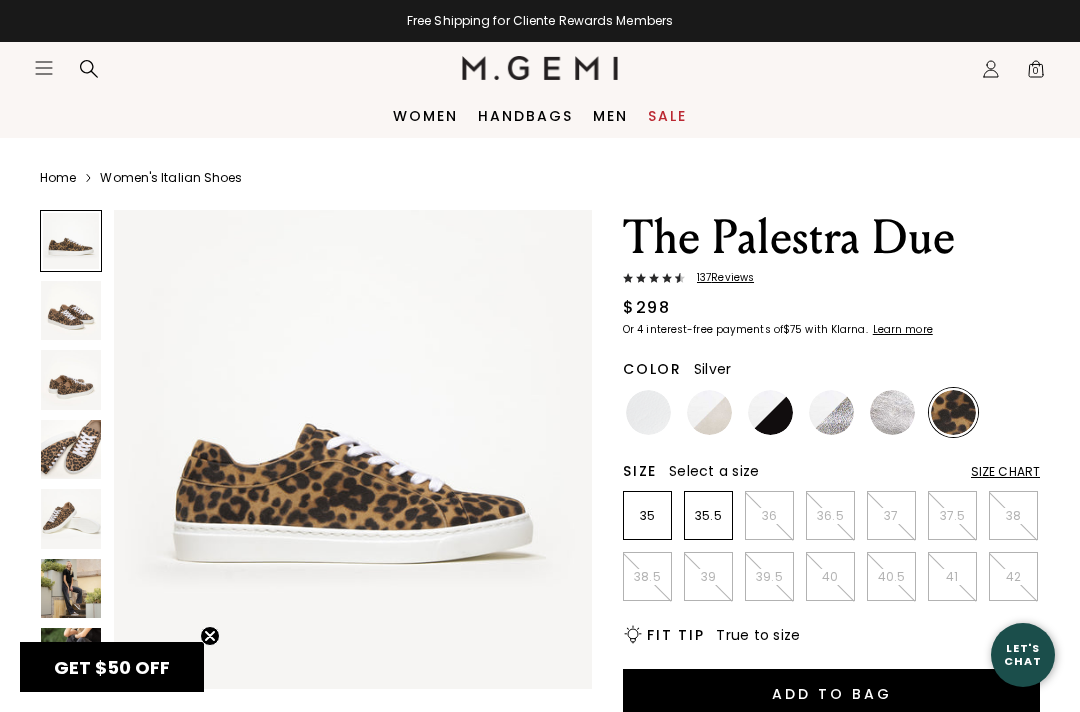 click at bounding box center (892, 412) 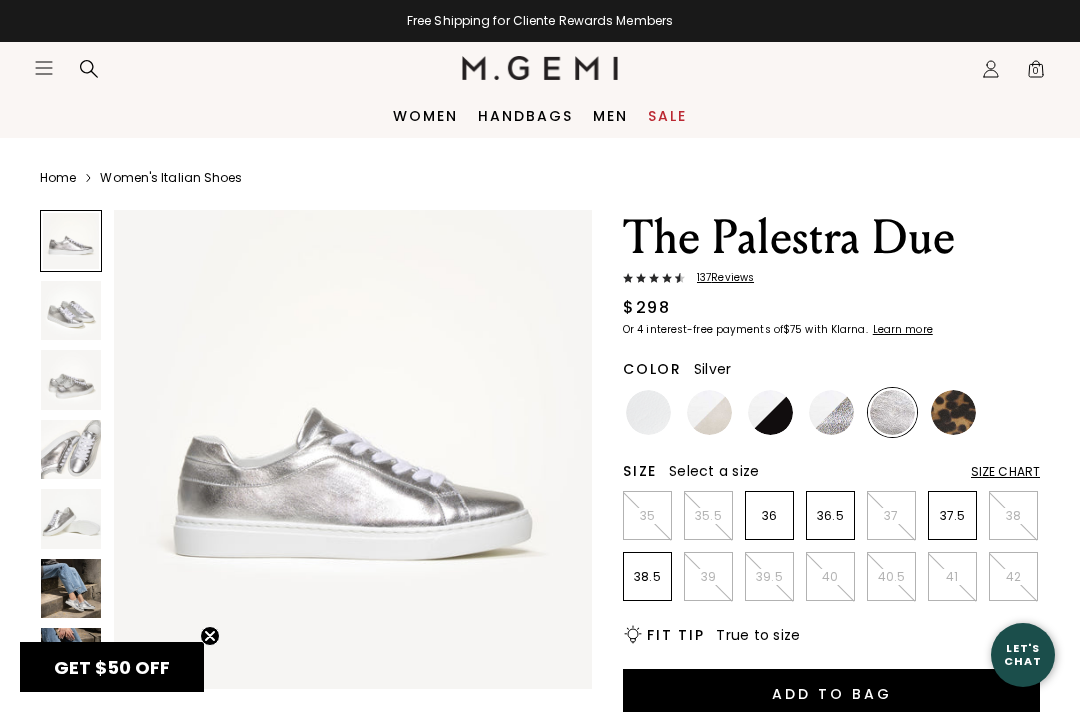 click at bounding box center [892, 412] 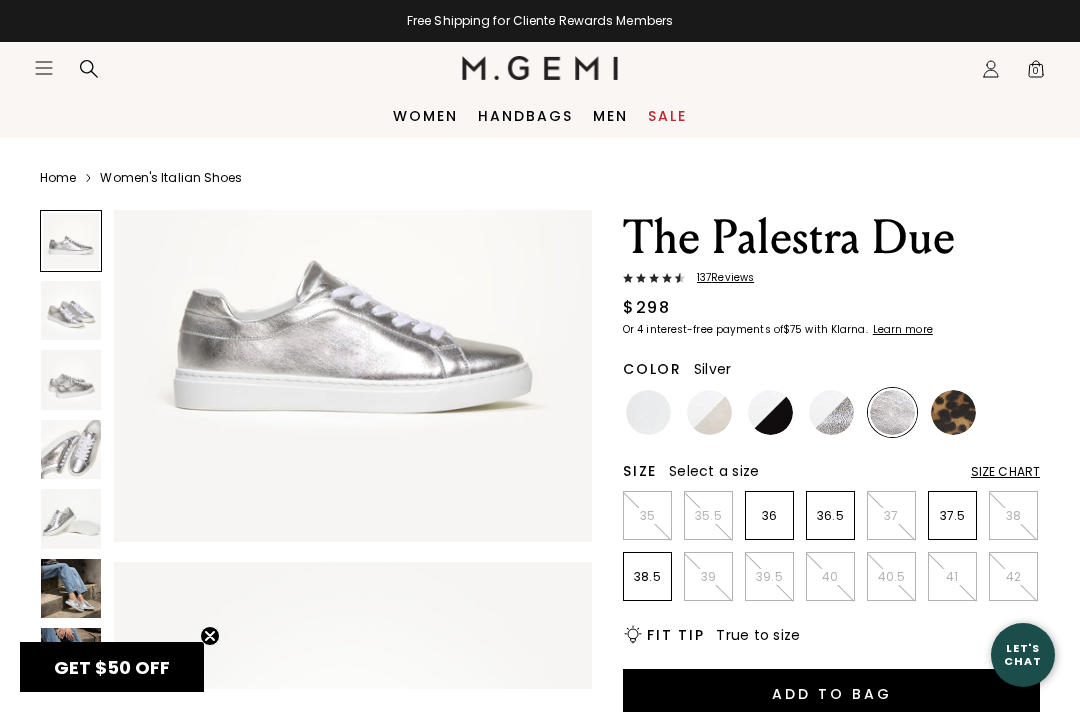scroll, scrollTop: 149, scrollLeft: 0, axis: vertical 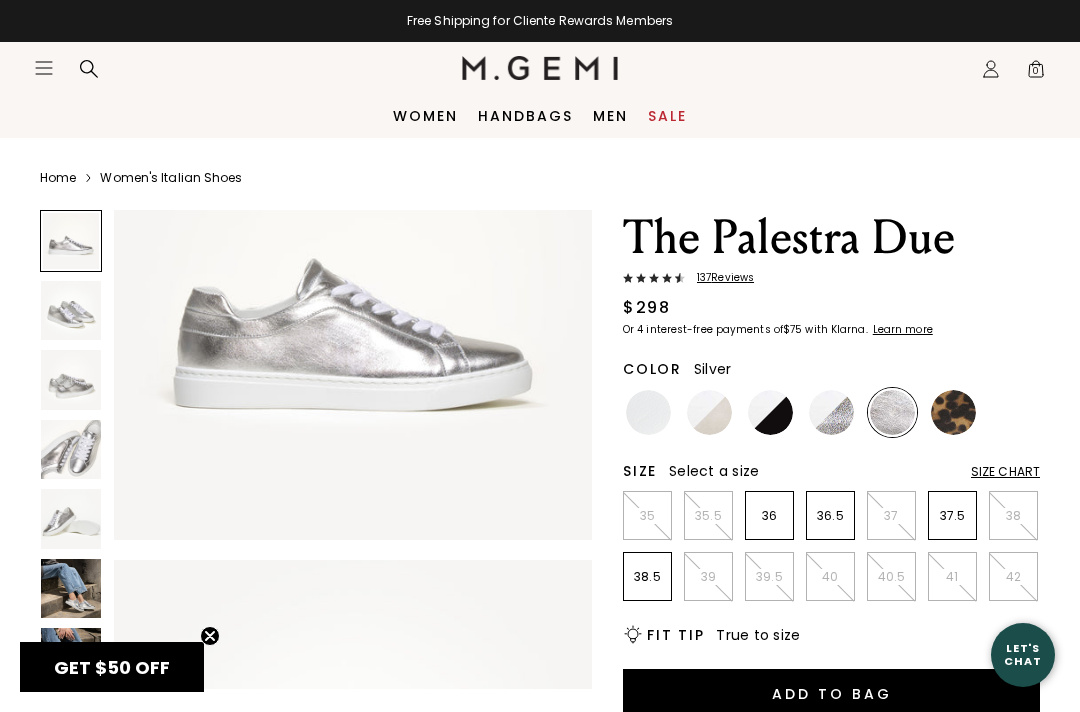 click at bounding box center [71, 589] 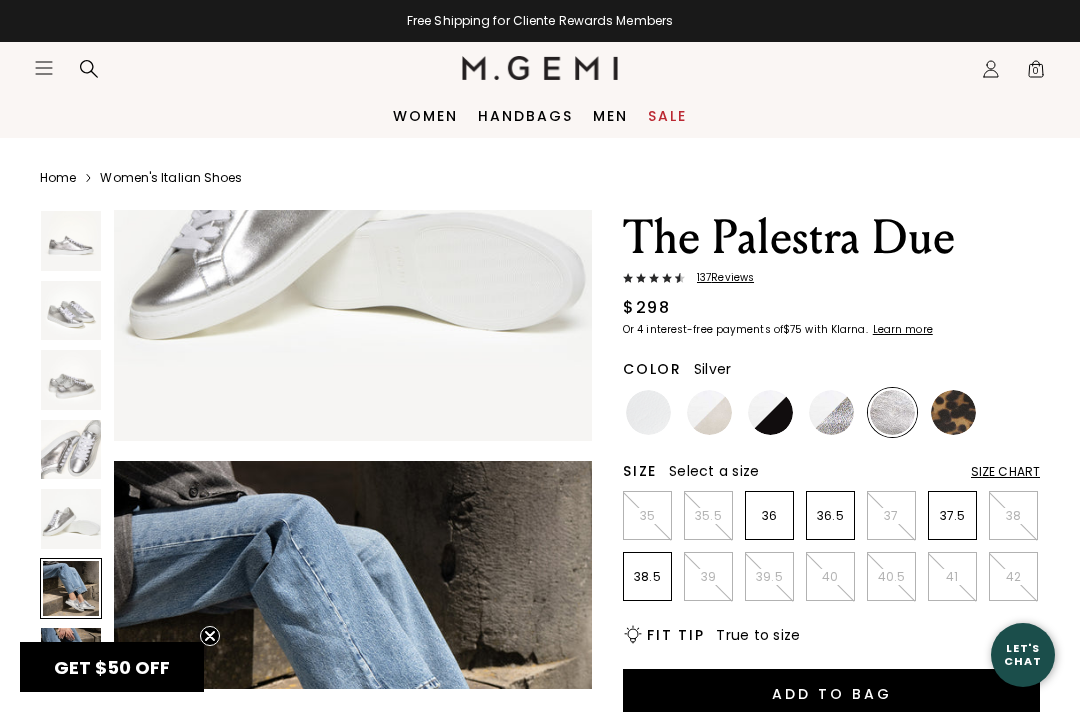 scroll, scrollTop: 2493, scrollLeft: 0, axis: vertical 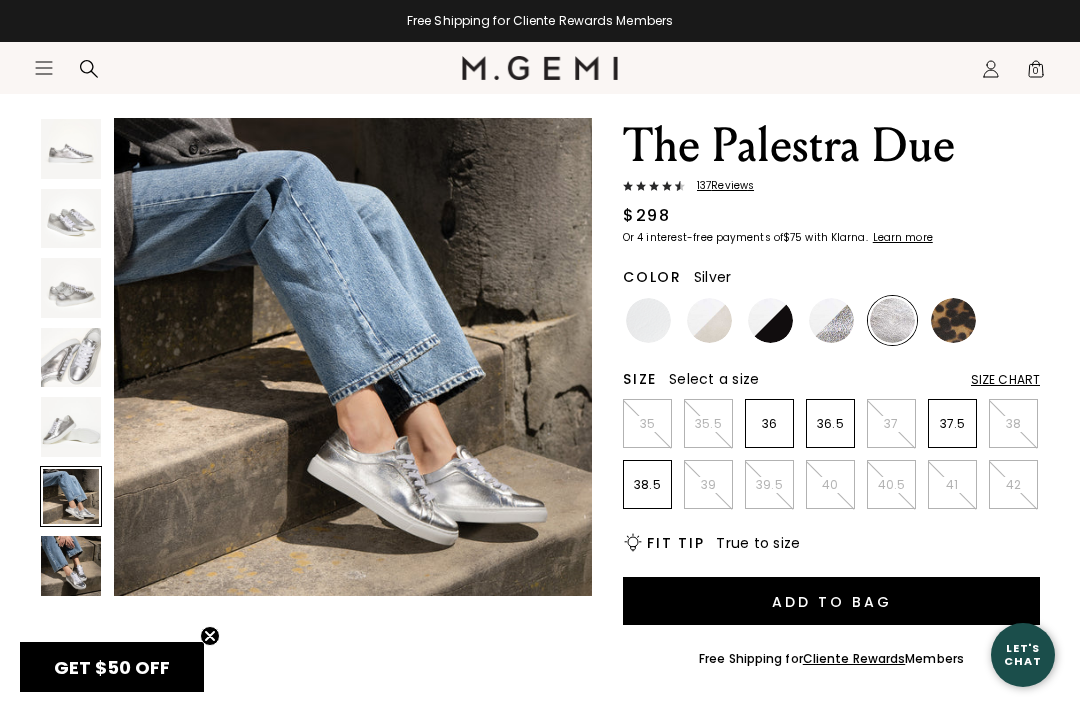 click at bounding box center (71, 566) 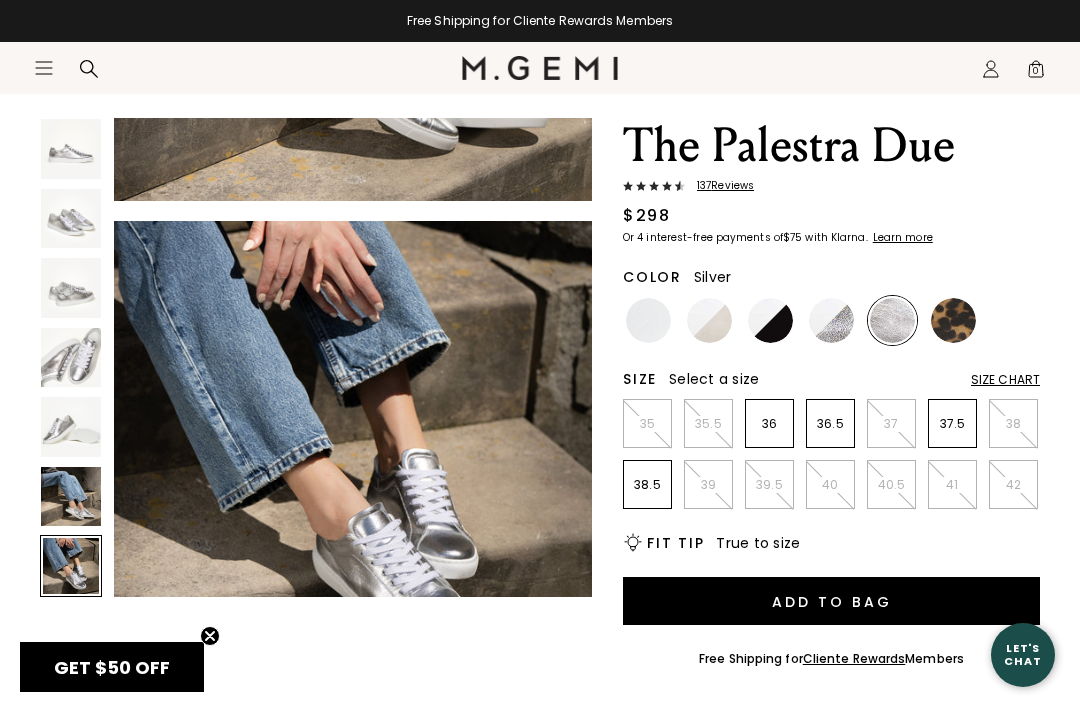 scroll, scrollTop: 2991, scrollLeft: 0, axis: vertical 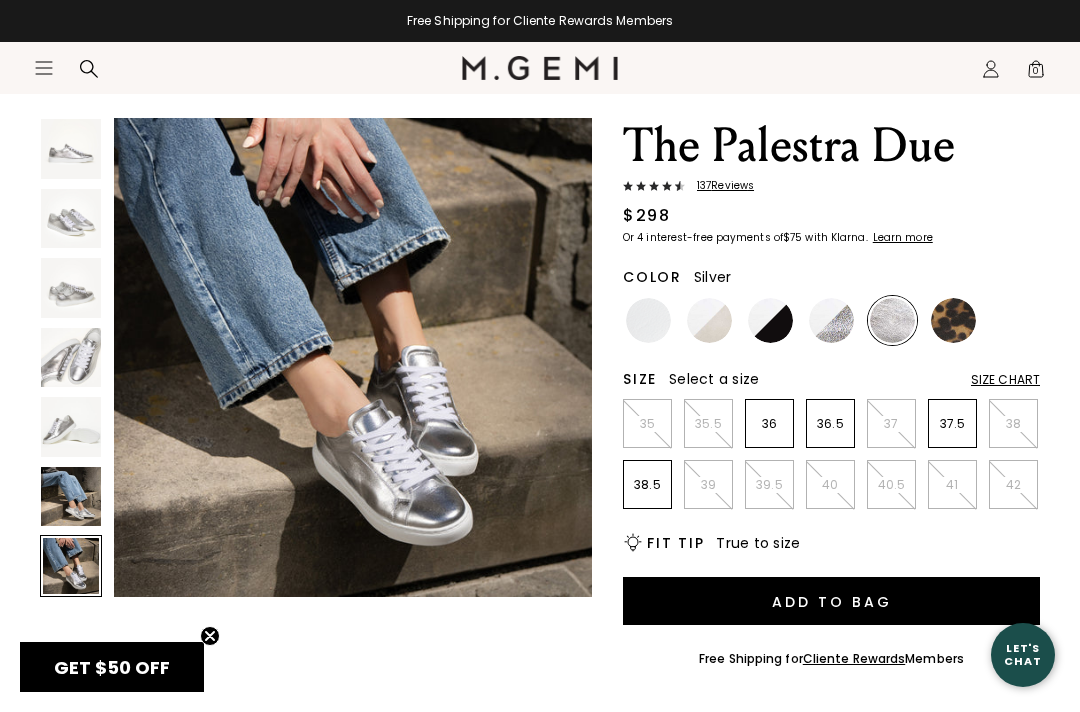 click at bounding box center (71, 497) 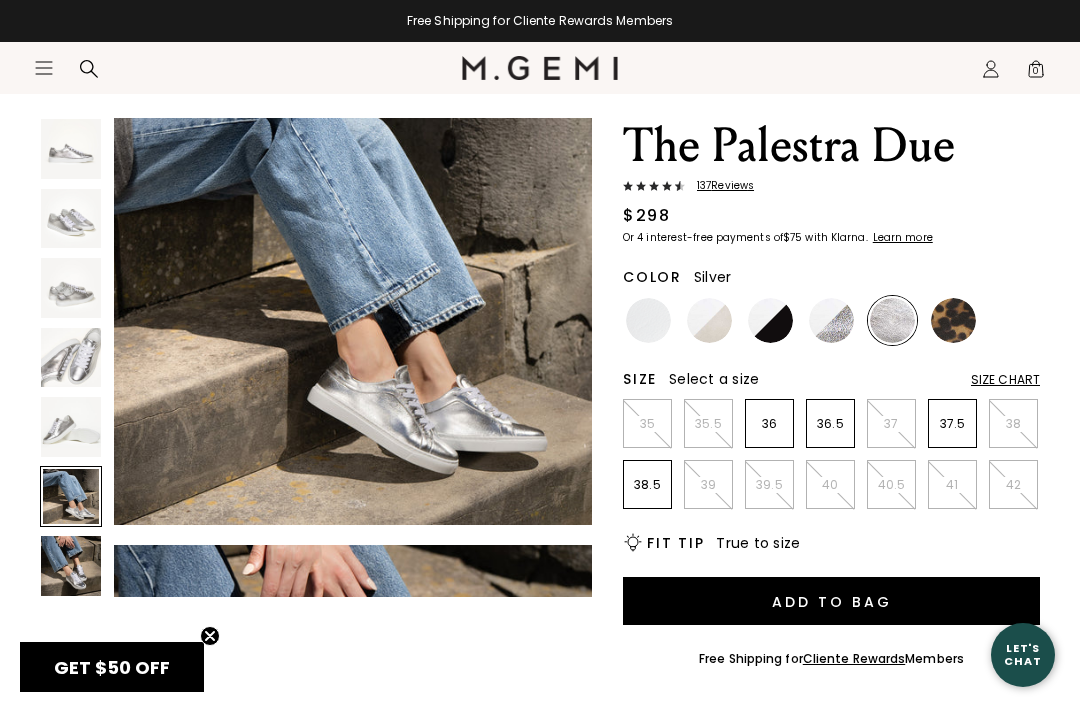 scroll, scrollTop: 2493, scrollLeft: 0, axis: vertical 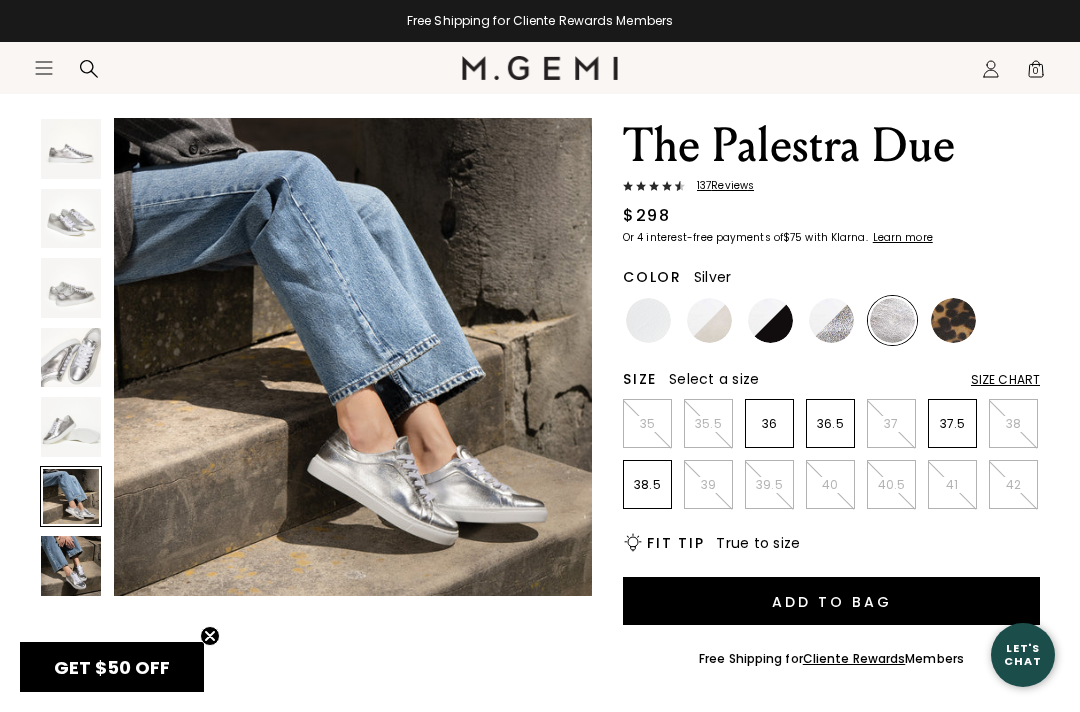 click at bounding box center [71, 427] 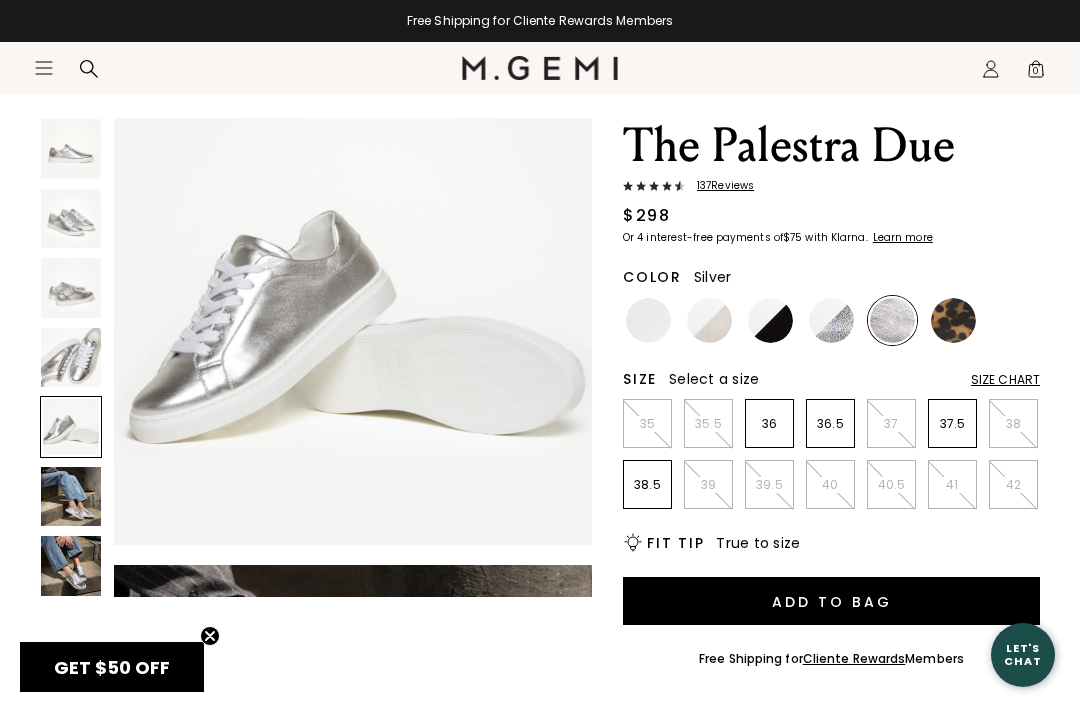 scroll, scrollTop: 1994, scrollLeft: 0, axis: vertical 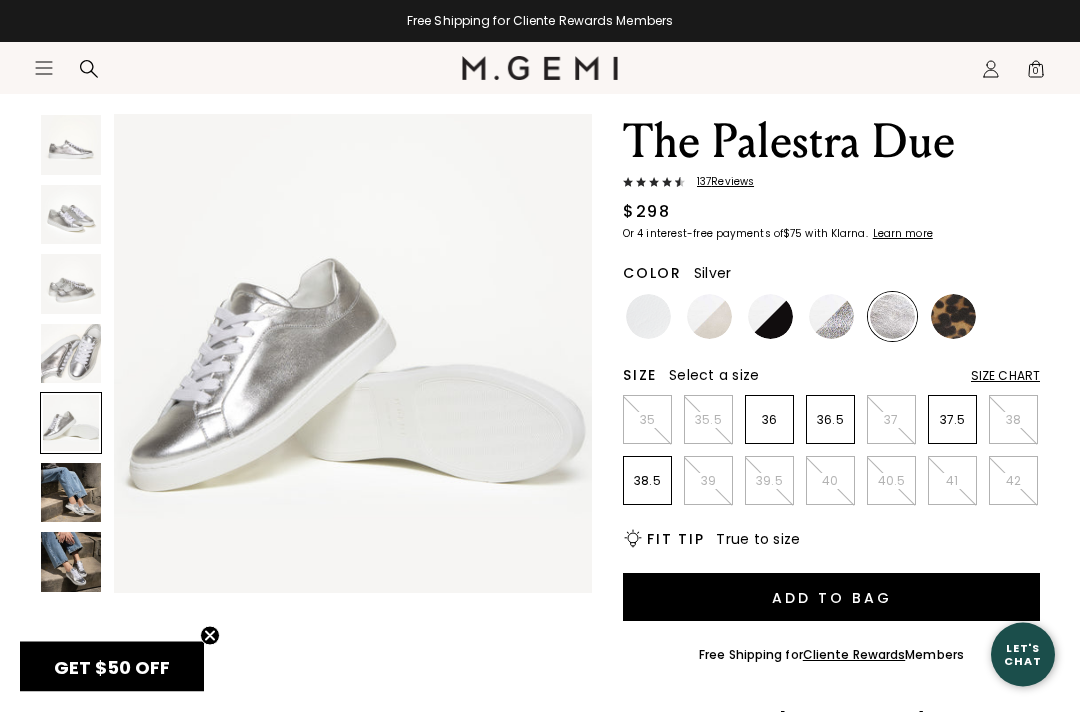 click at bounding box center (71, 494) 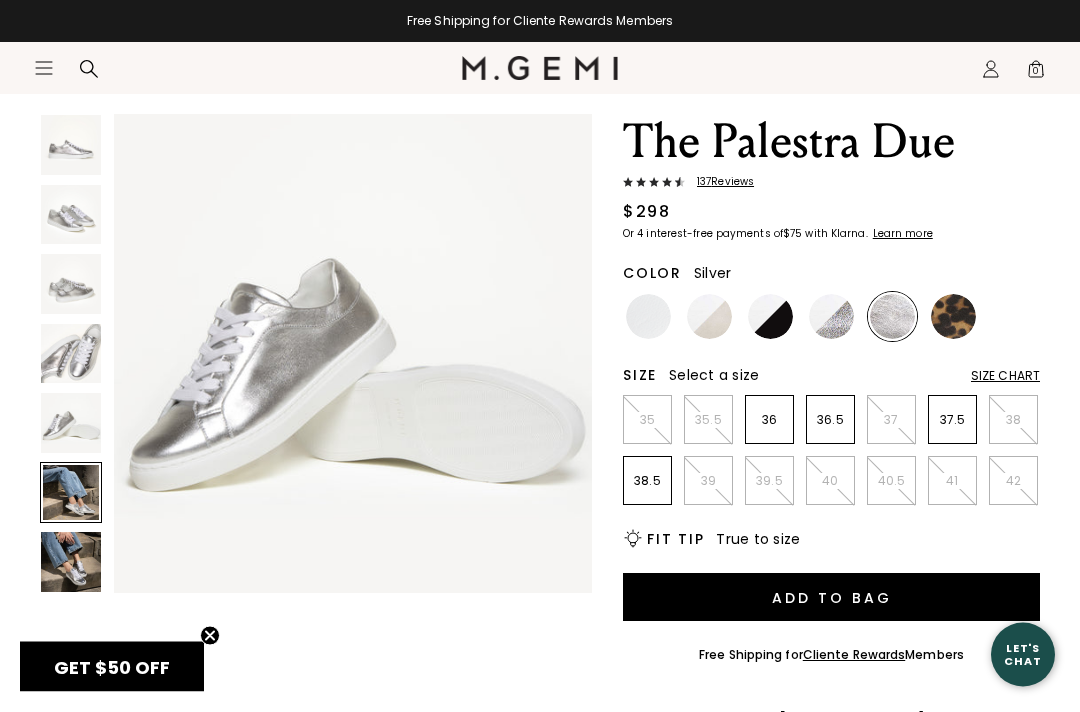 scroll, scrollTop: 96, scrollLeft: 0, axis: vertical 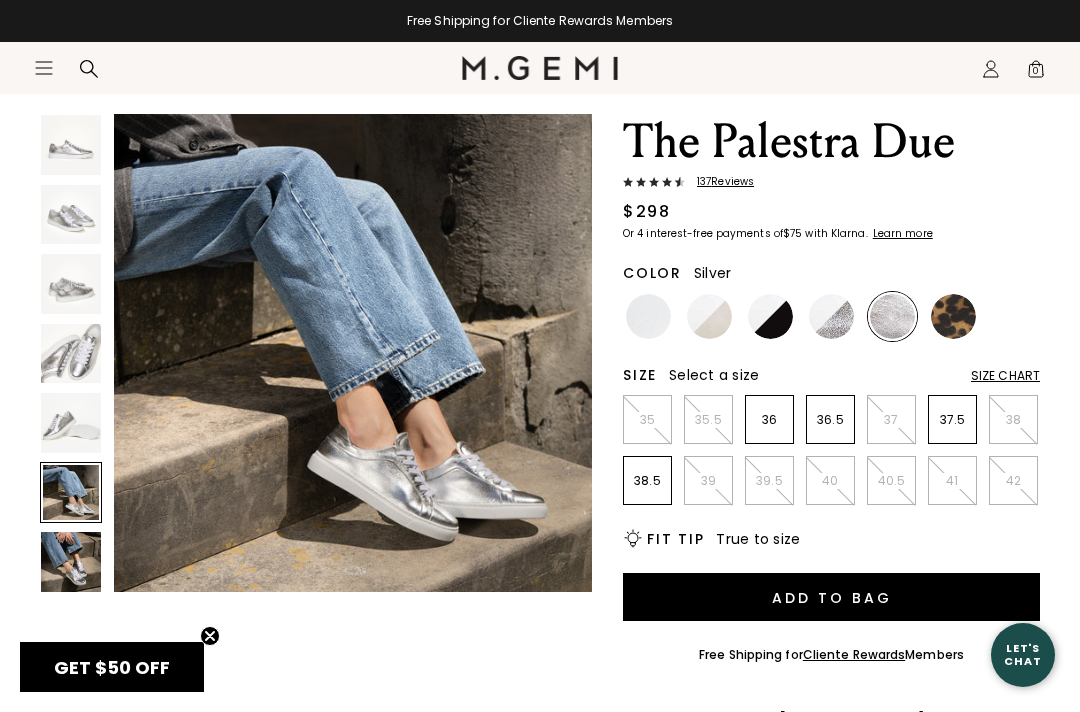 click at bounding box center (71, 354) 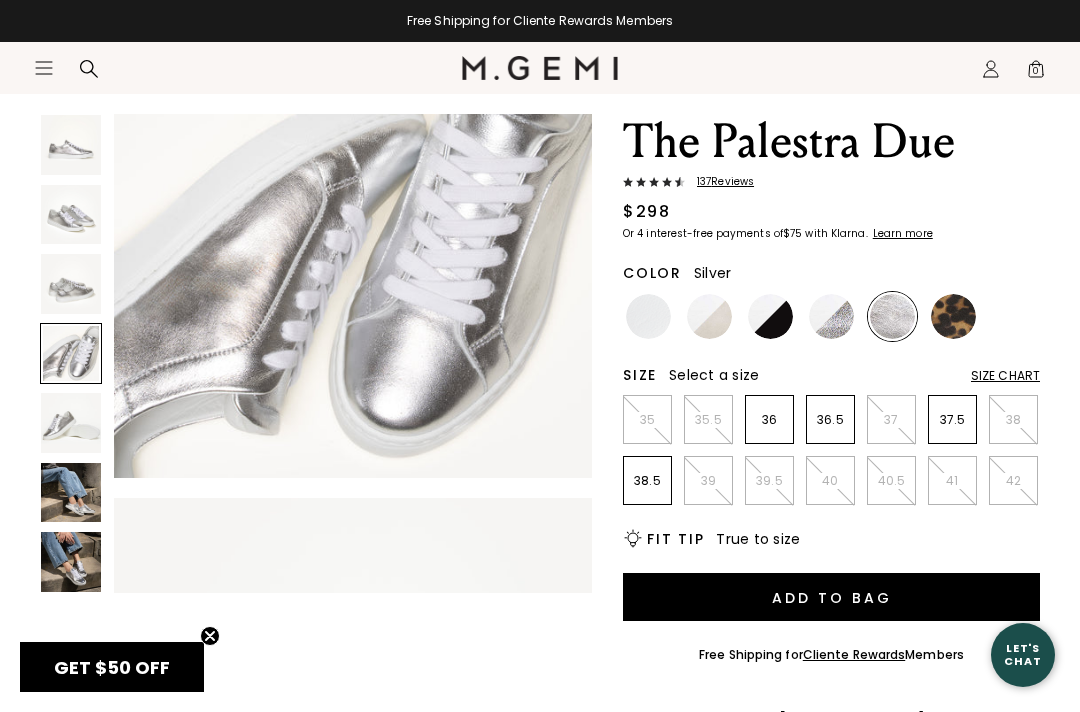 scroll, scrollTop: 1496, scrollLeft: 0, axis: vertical 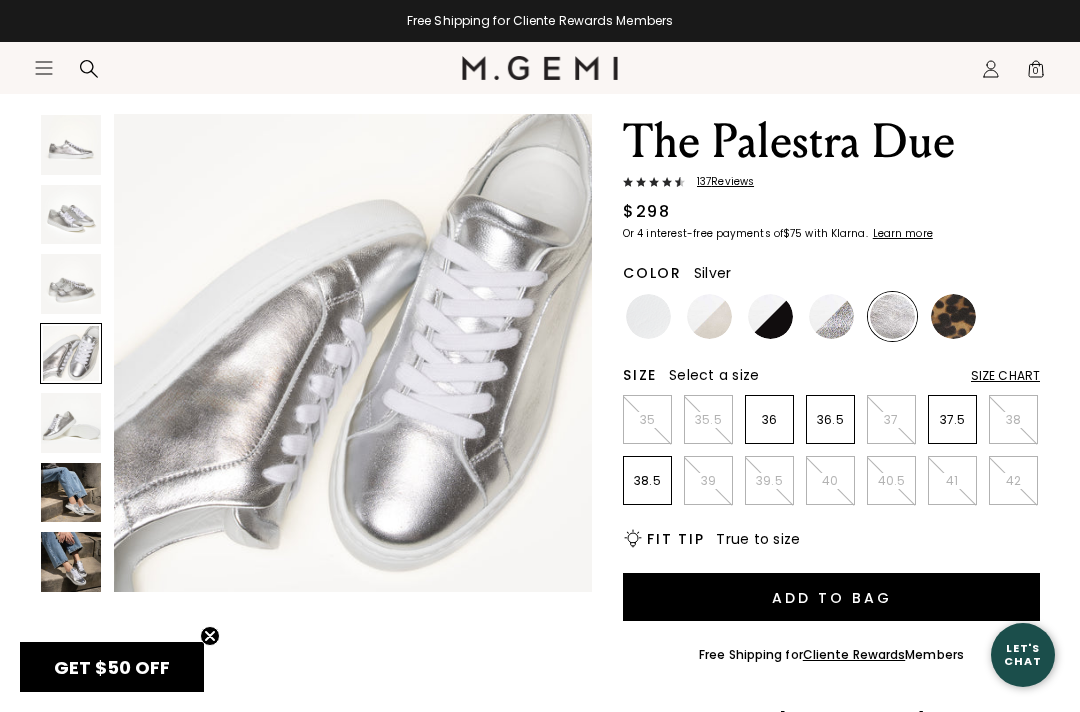 click at bounding box center [71, 284] 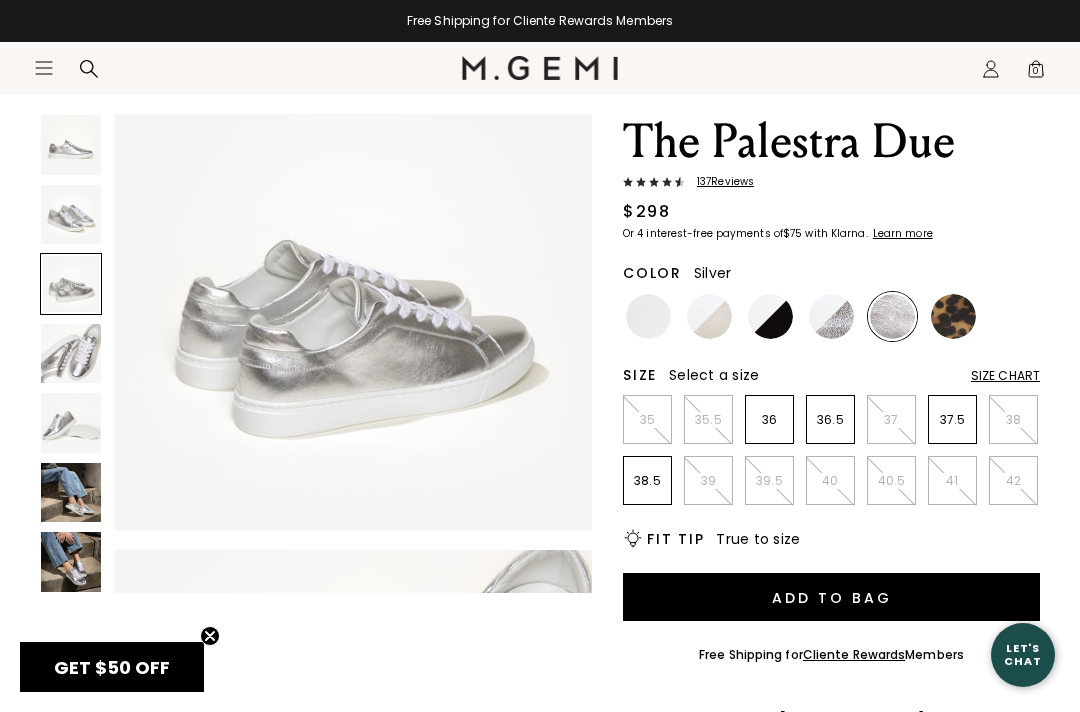 scroll, scrollTop: 997, scrollLeft: 0, axis: vertical 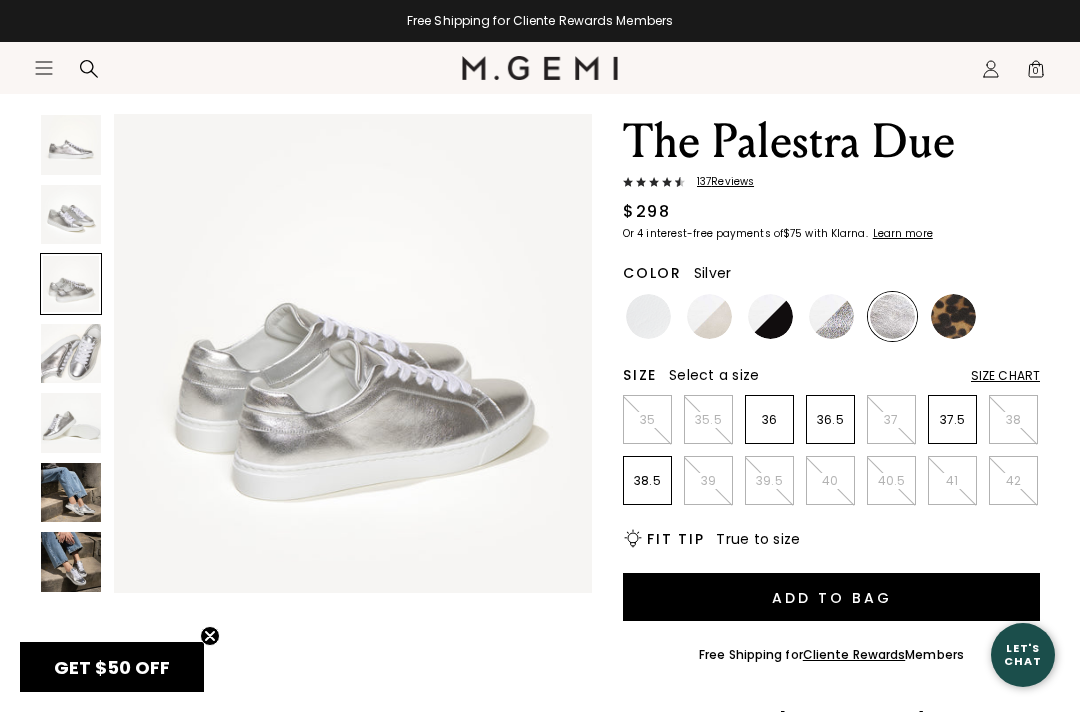 click at bounding box center [71, 215] 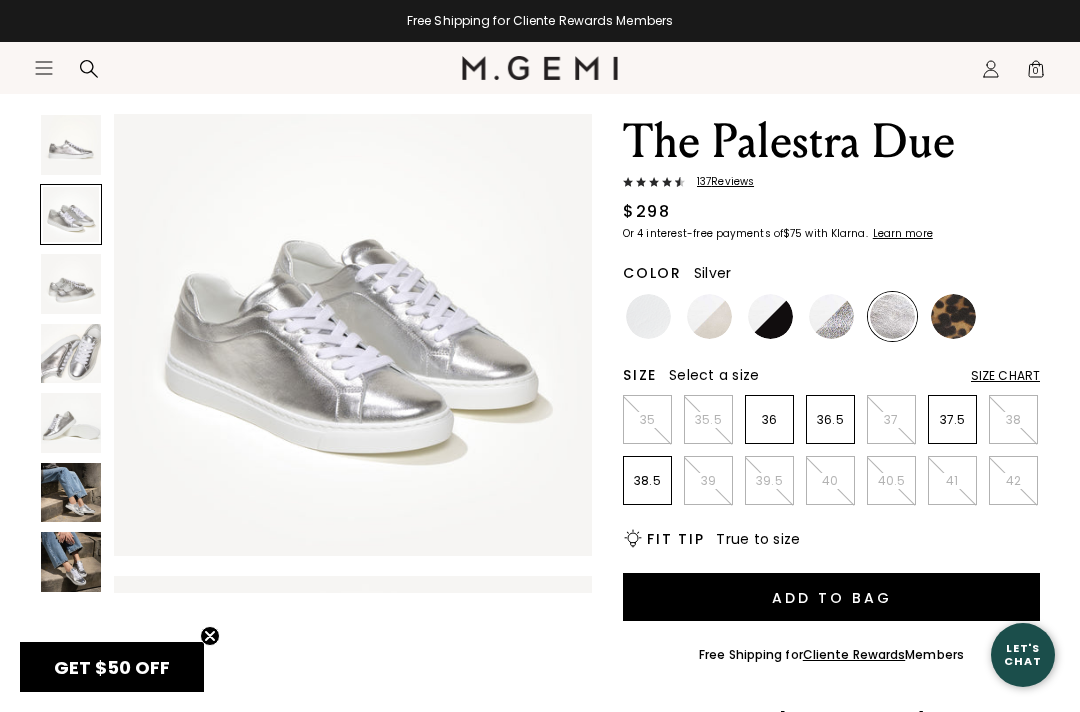 scroll, scrollTop: 499, scrollLeft: 0, axis: vertical 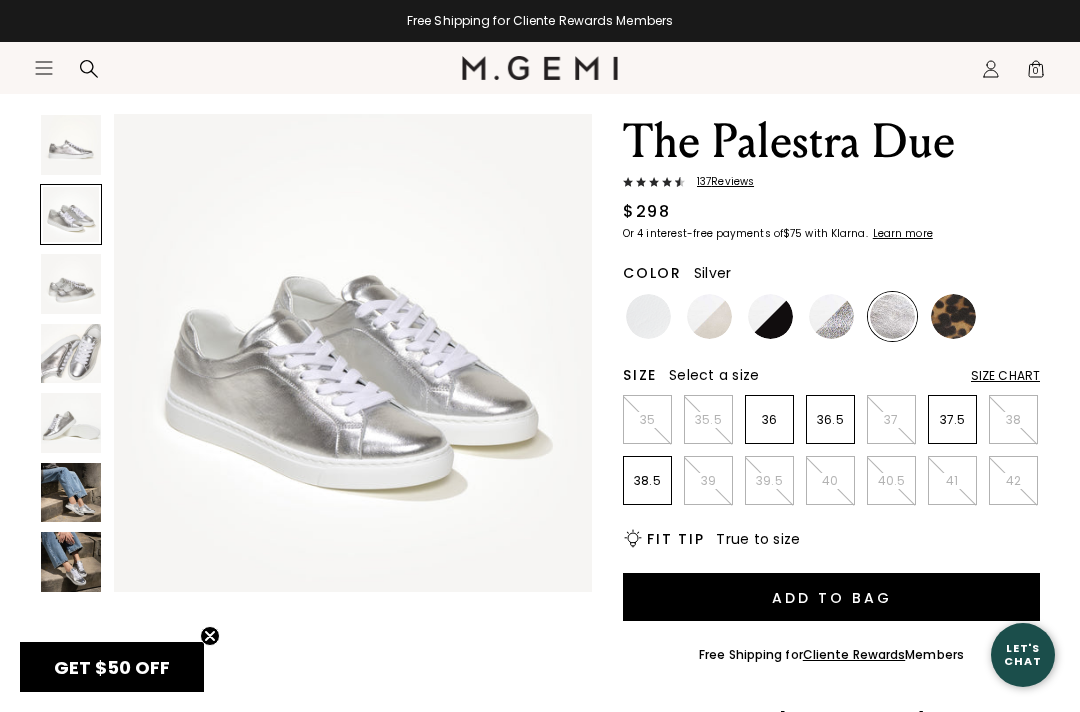 click at bounding box center [71, 145] 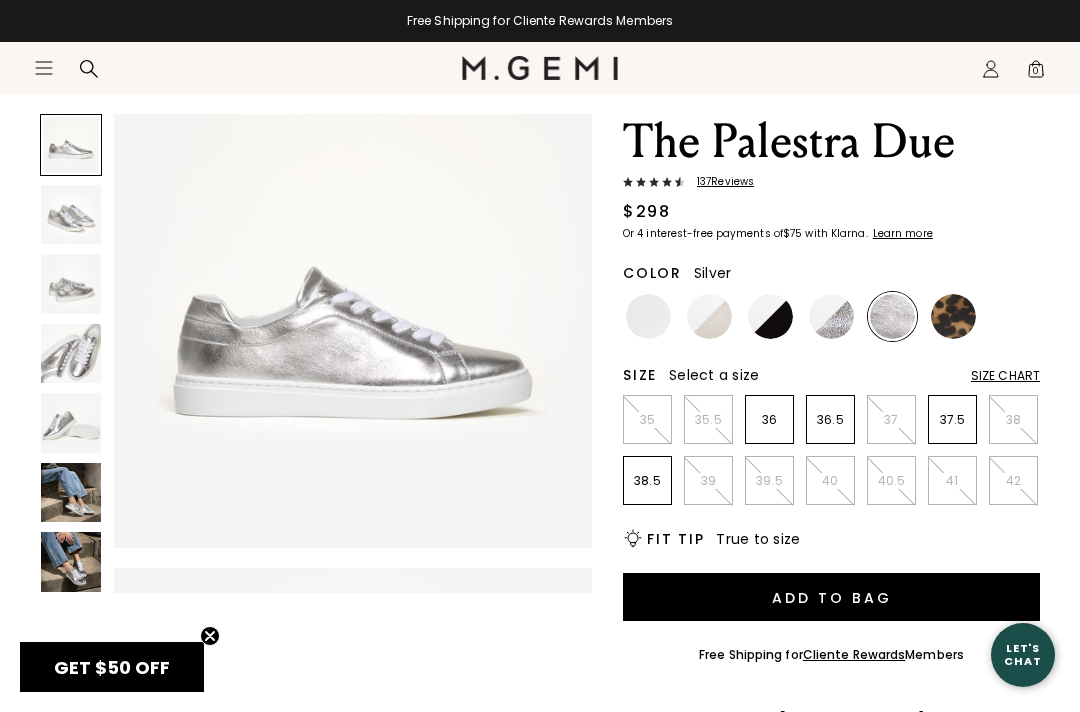 scroll, scrollTop: 0, scrollLeft: 0, axis: both 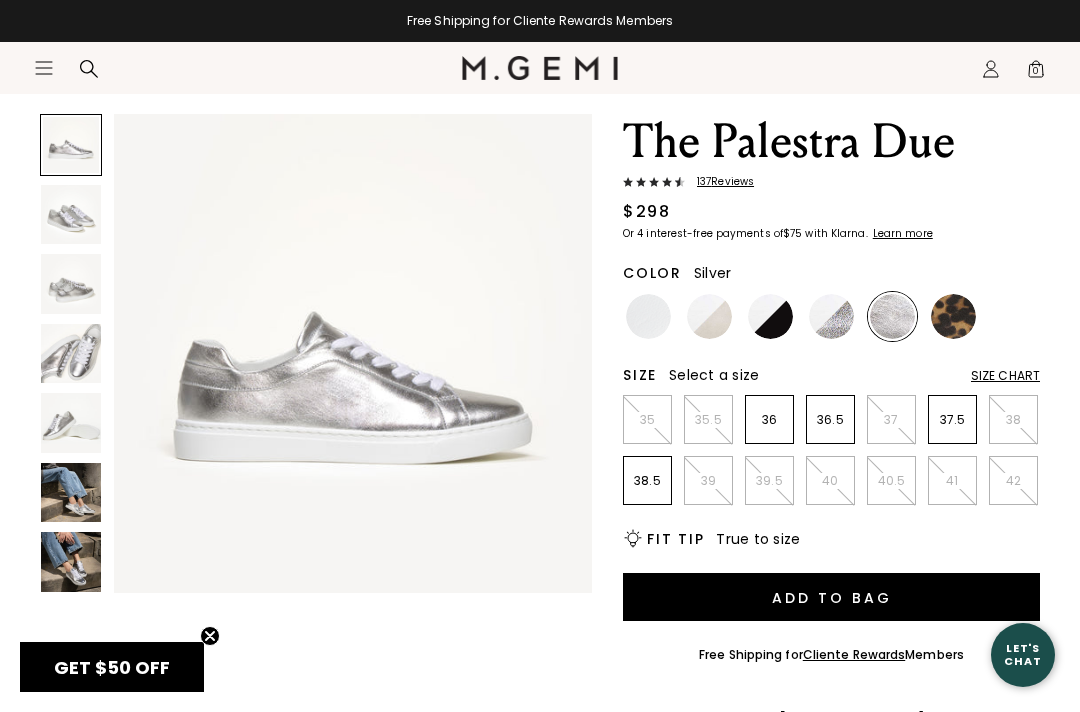 click at bounding box center (71, 423) 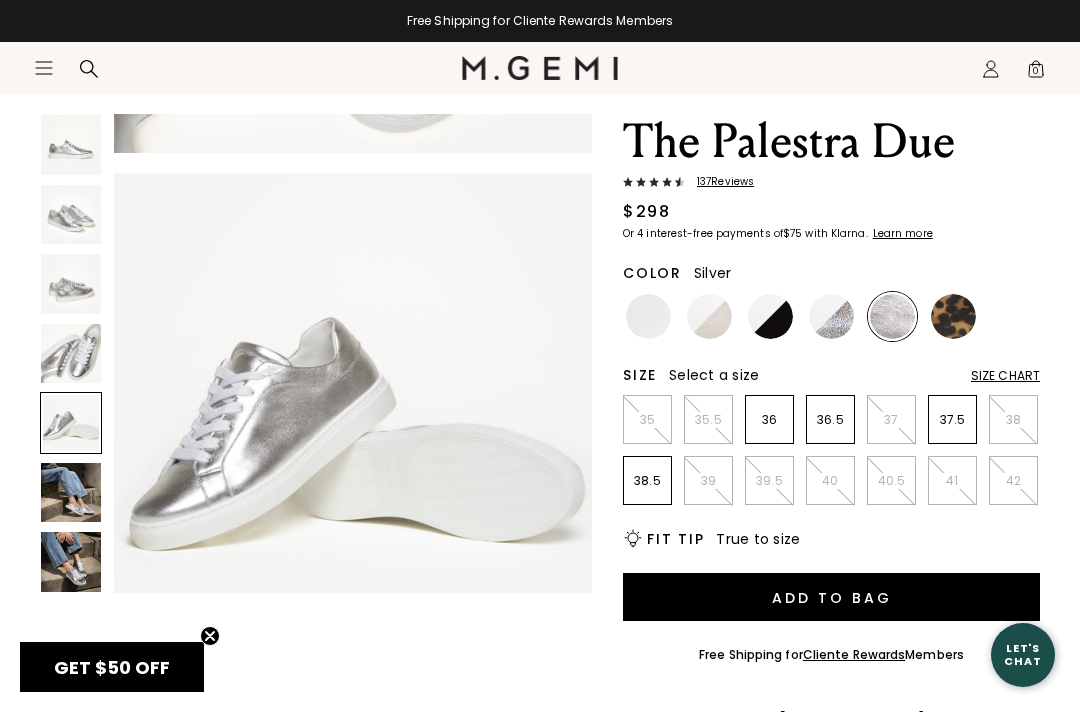 scroll, scrollTop: 1994, scrollLeft: 0, axis: vertical 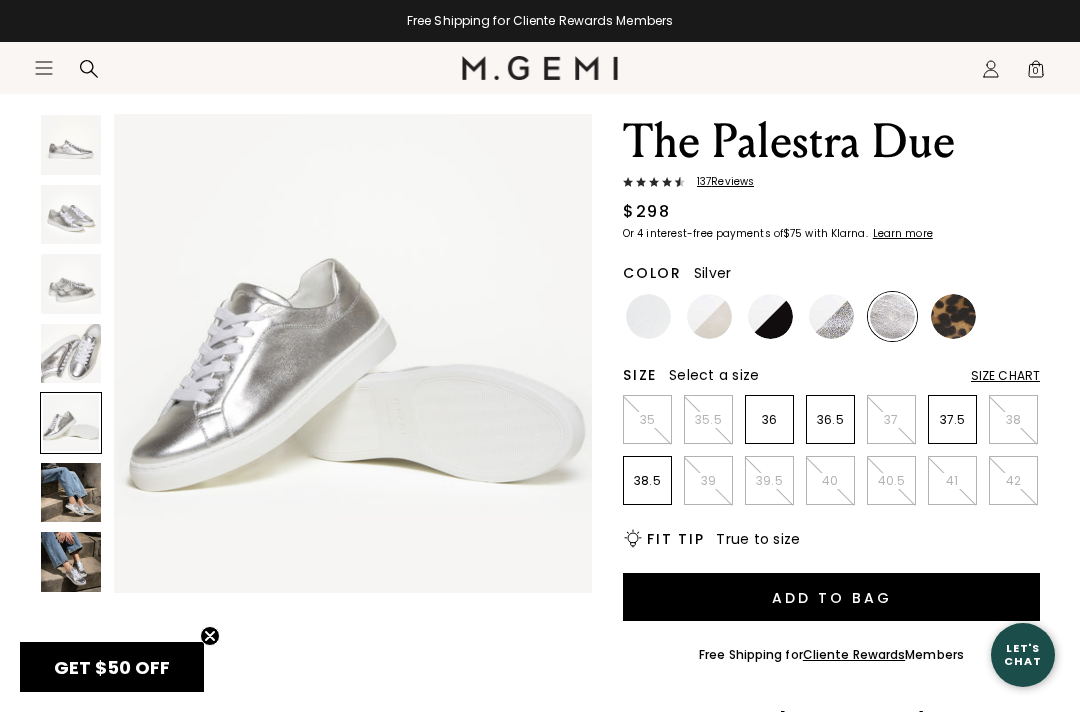 click at bounding box center [71, 493] 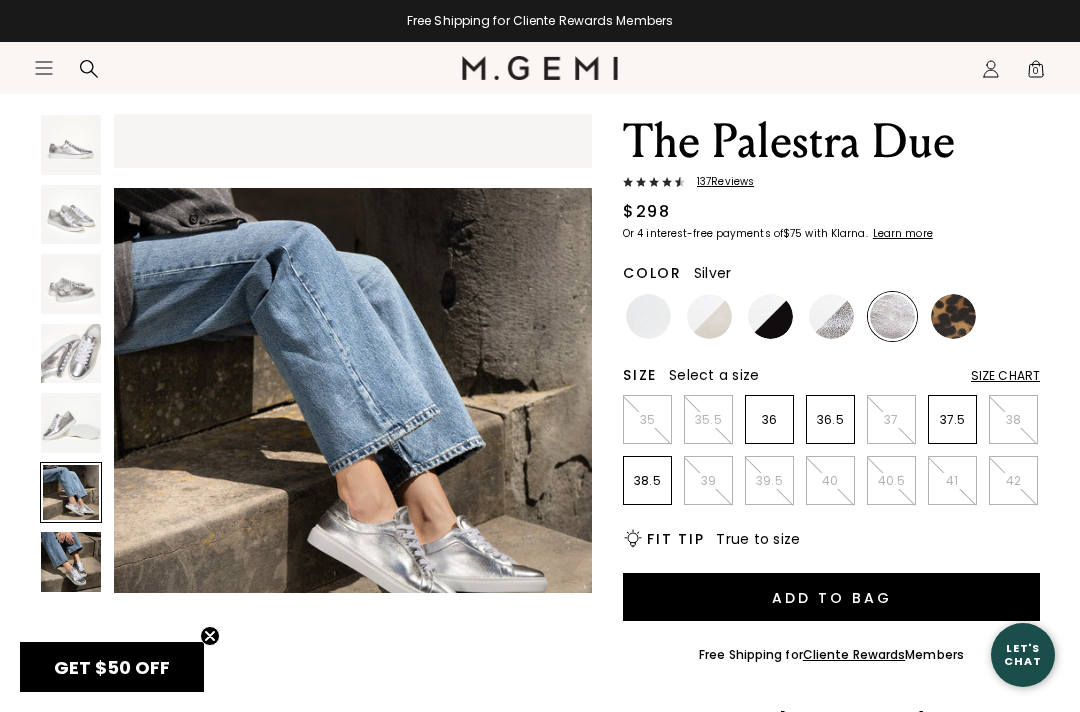 scroll, scrollTop: 2493, scrollLeft: 0, axis: vertical 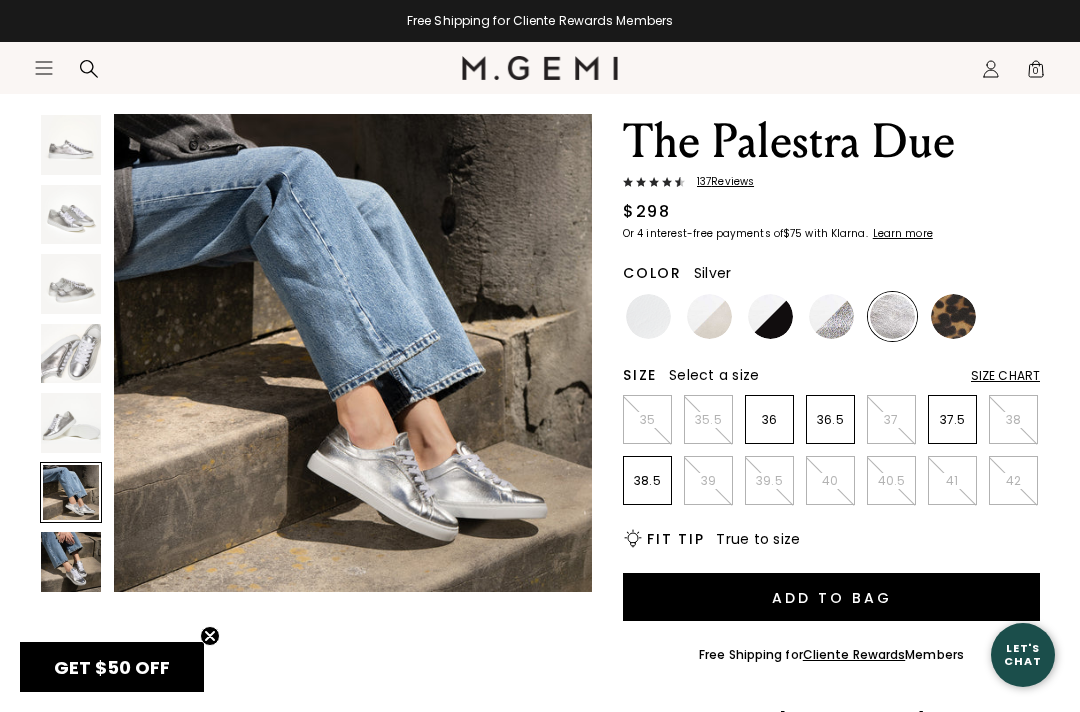 click at bounding box center [71, 562] 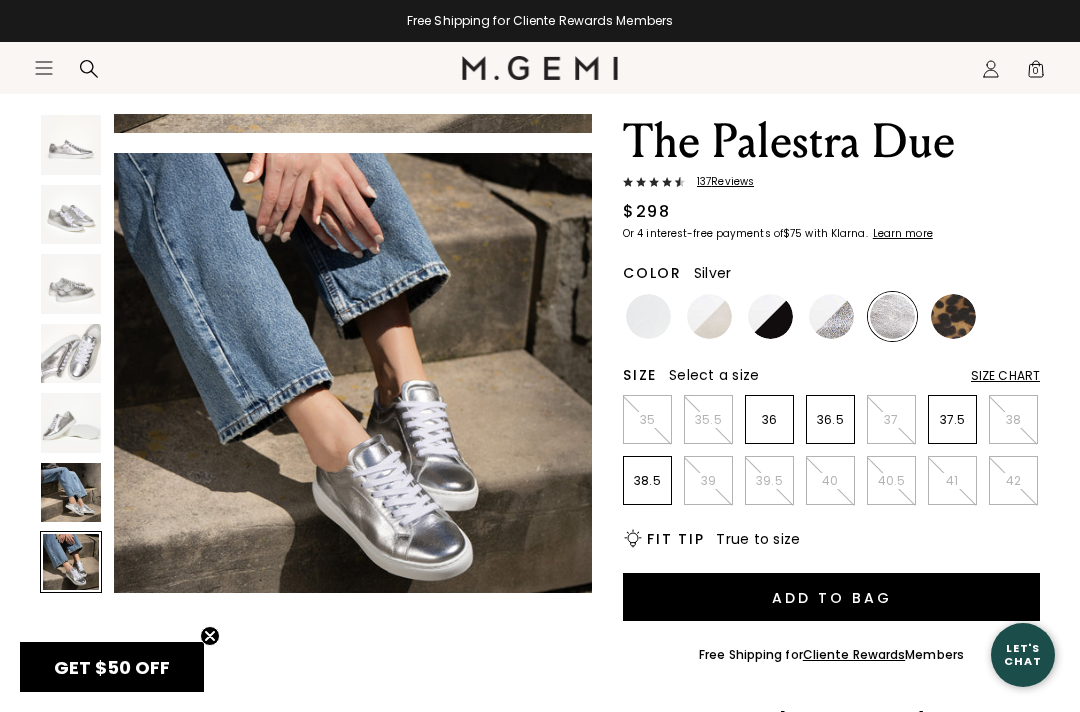 scroll, scrollTop: 2991, scrollLeft: 0, axis: vertical 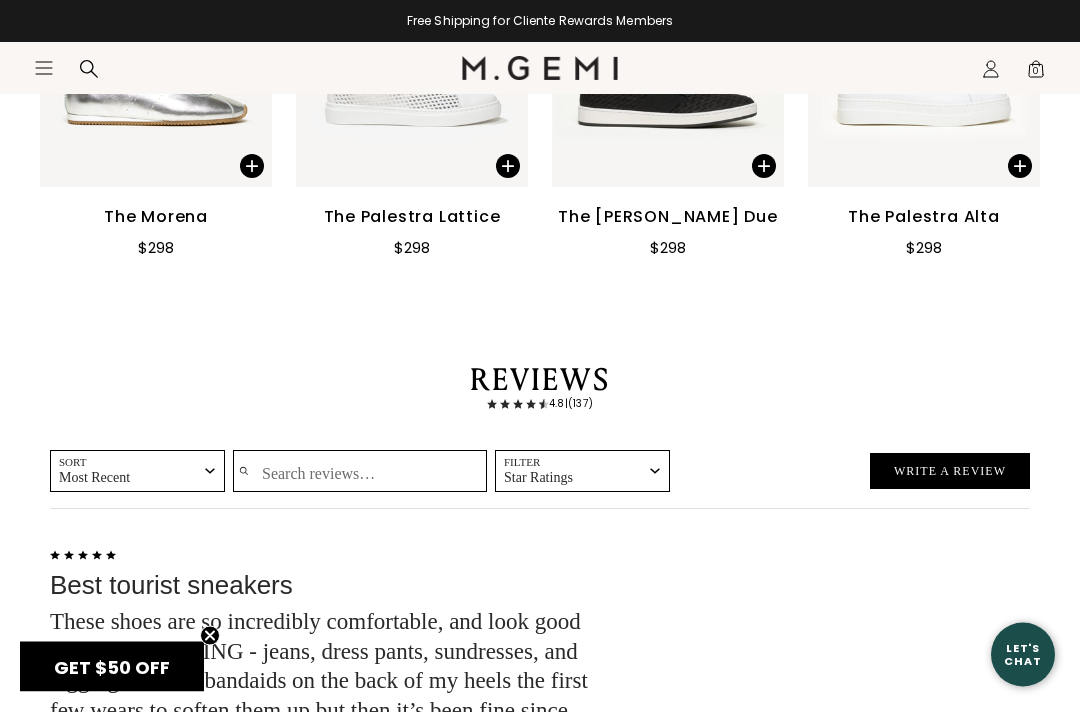 click on "4.8  |  (137)" at bounding box center [540, 405] 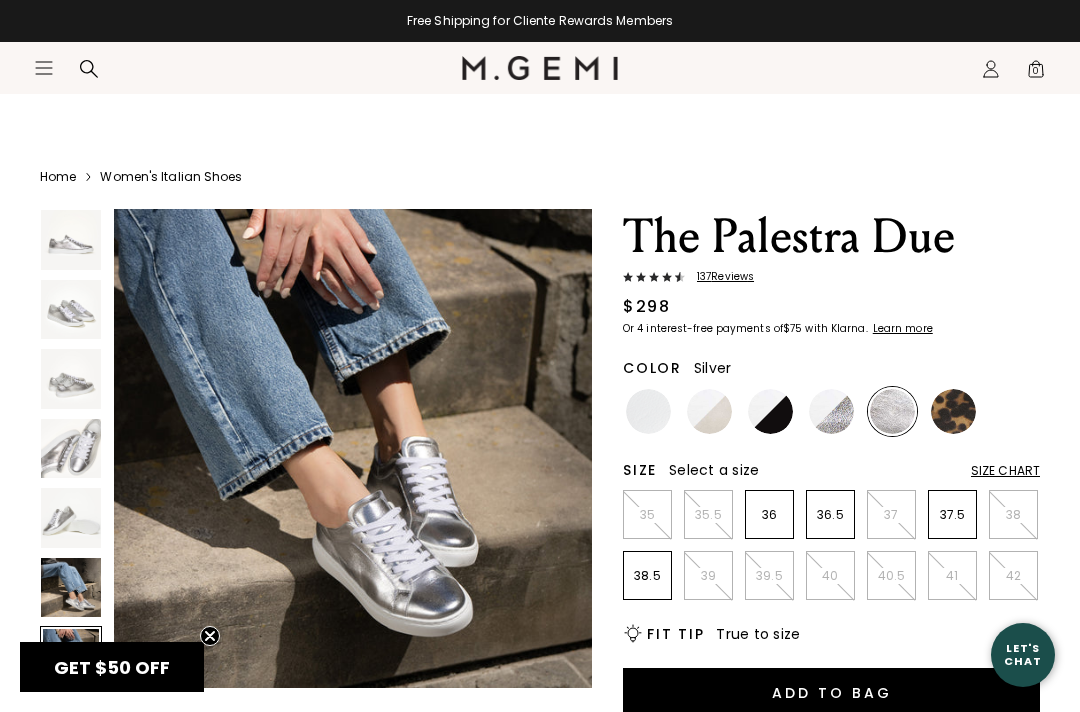 scroll, scrollTop: 2, scrollLeft: 0, axis: vertical 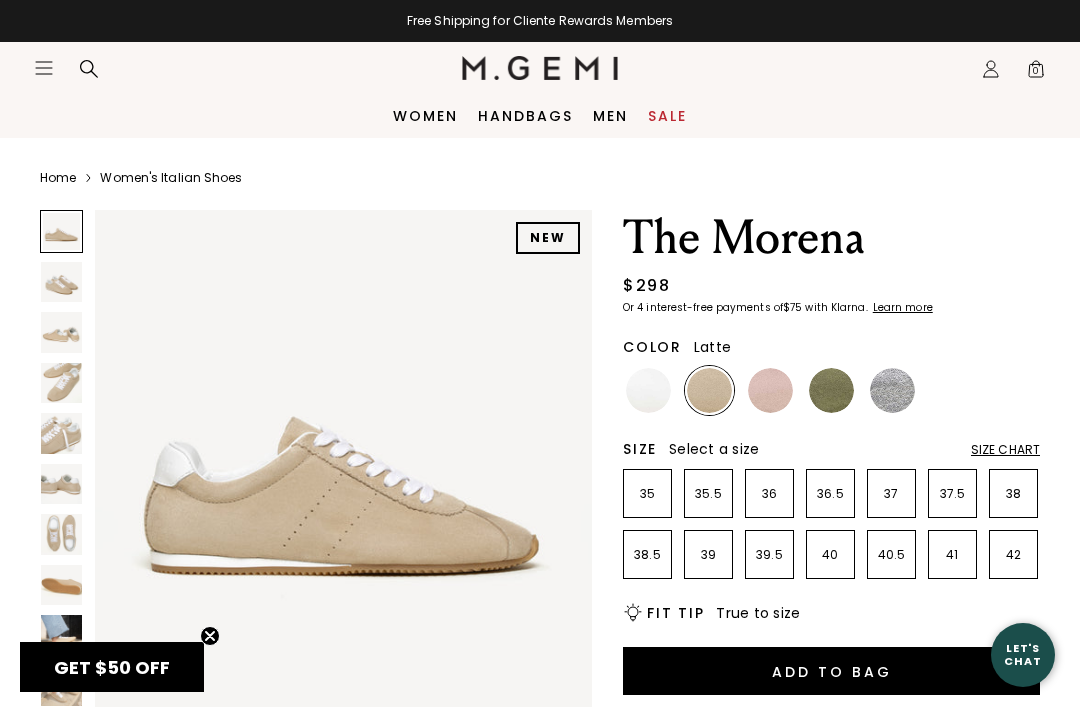 click at bounding box center (709, 390) 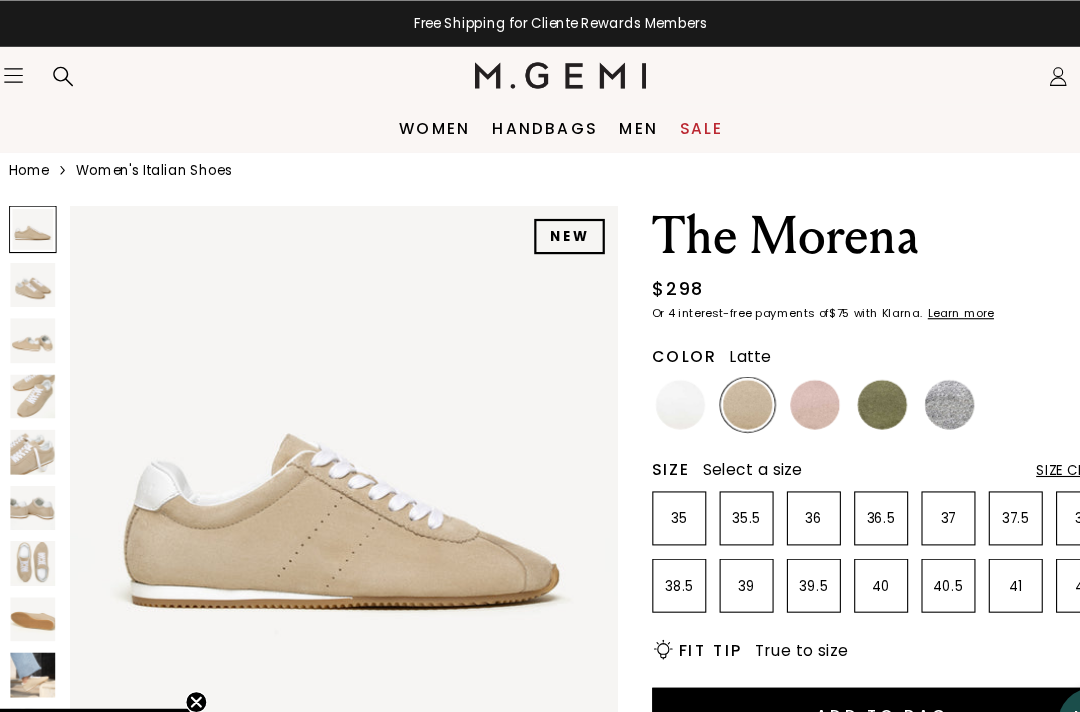 scroll, scrollTop: 0, scrollLeft: 0, axis: both 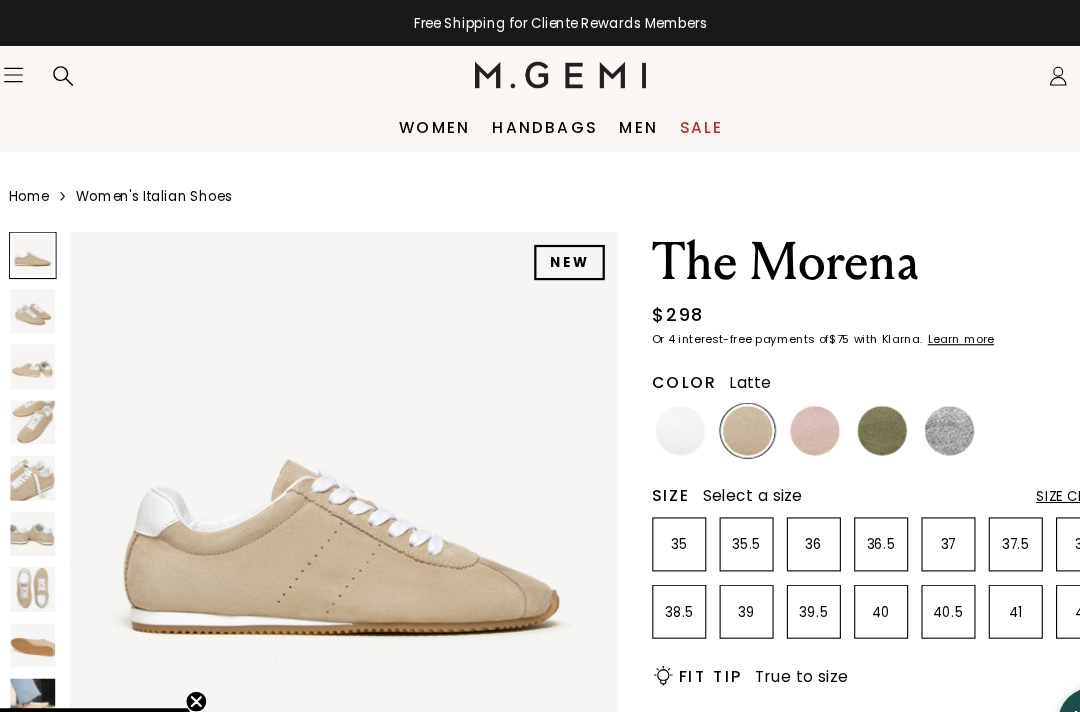 click at bounding box center (831, 390) 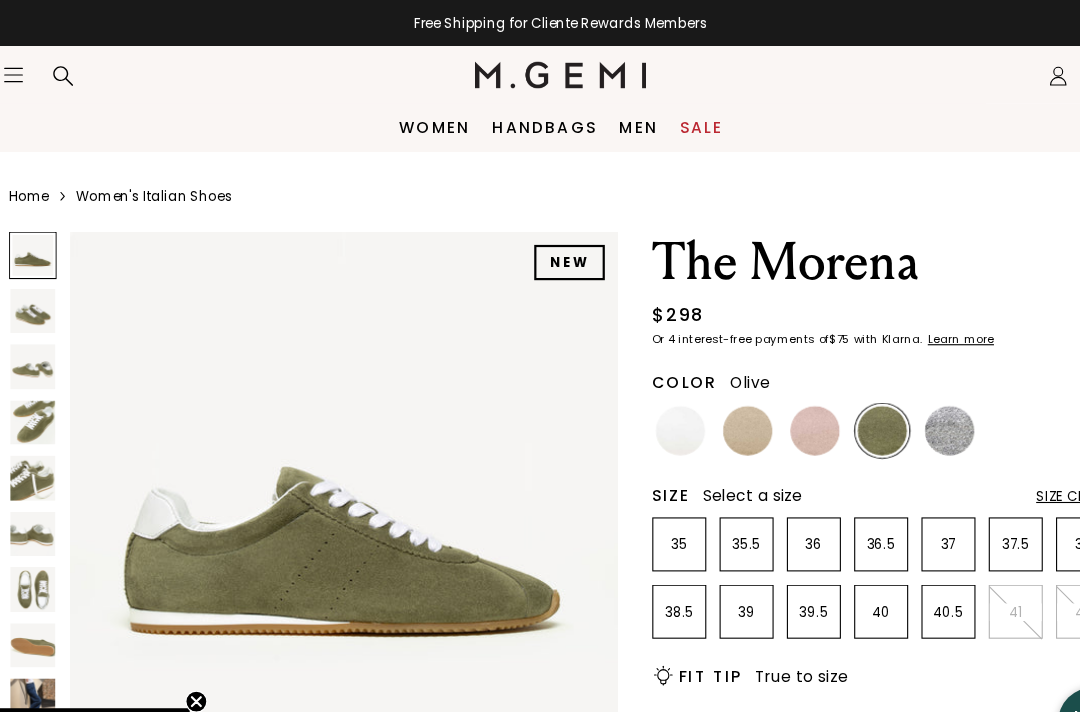 click at bounding box center [892, 390] 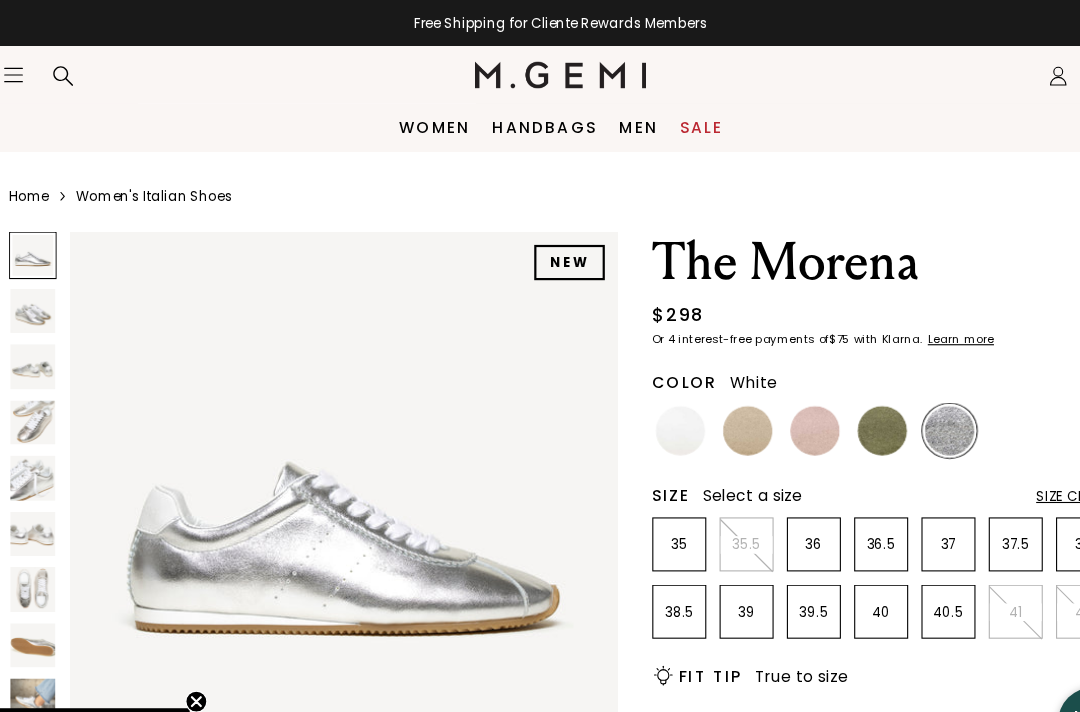 click at bounding box center (648, 390) 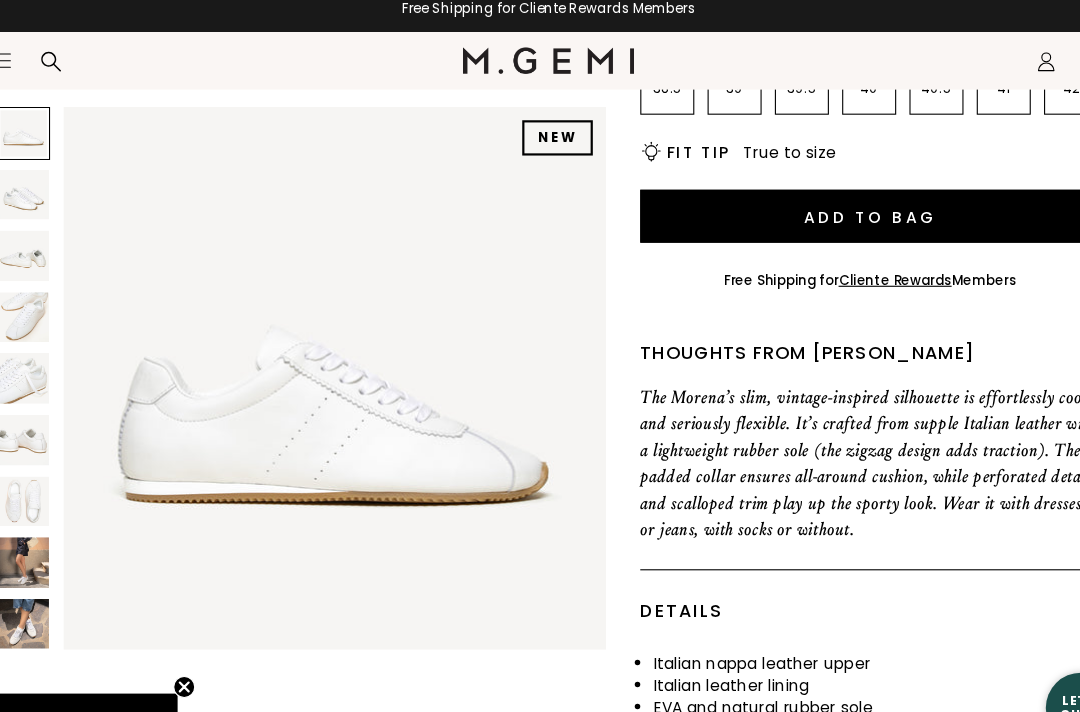 scroll, scrollTop: 463, scrollLeft: 0, axis: vertical 